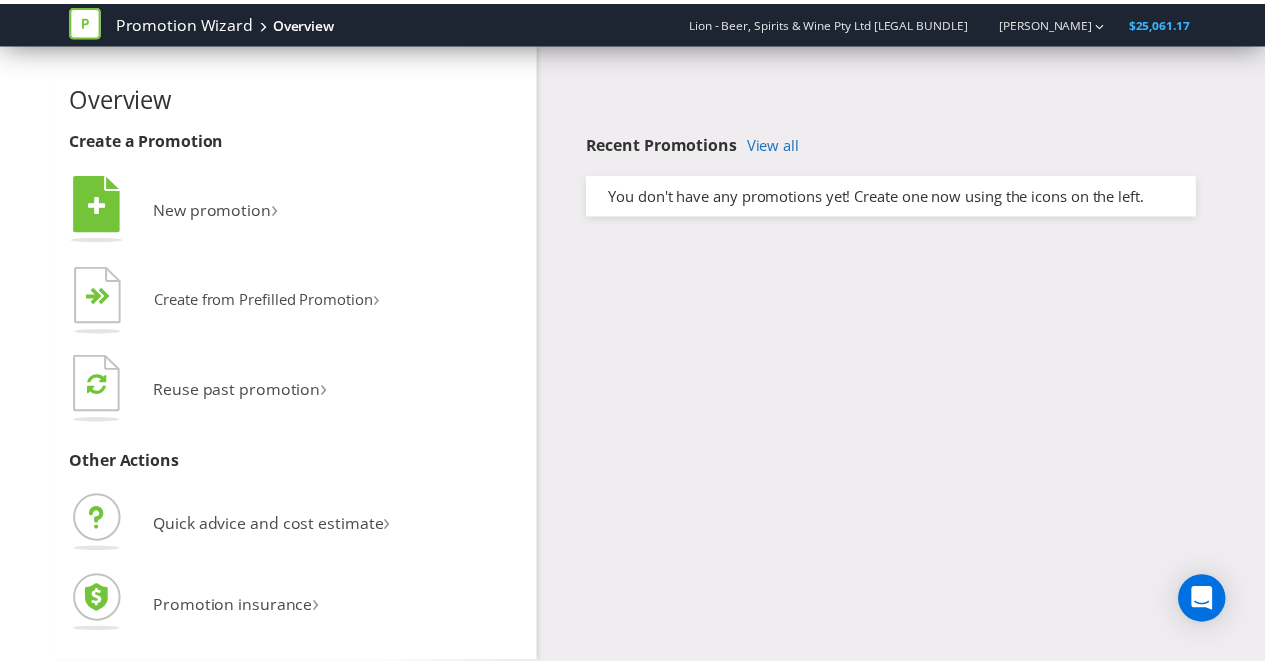 scroll, scrollTop: 0, scrollLeft: 0, axis: both 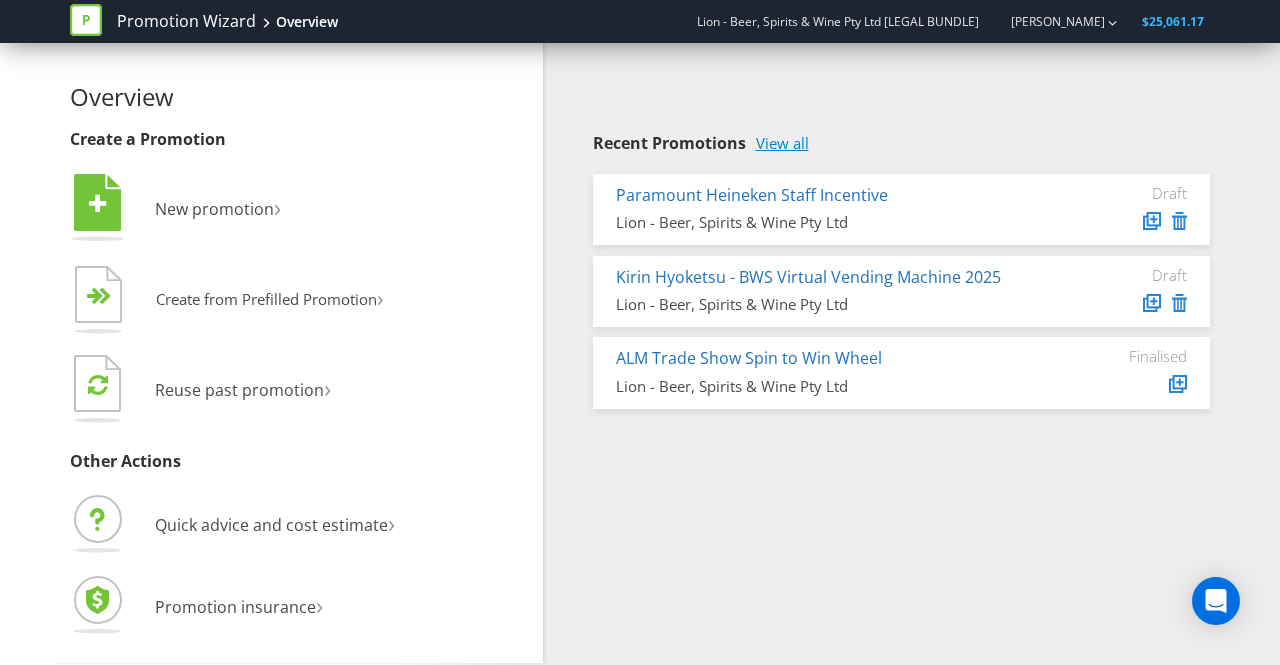 click on "View all" at bounding box center [782, 143] 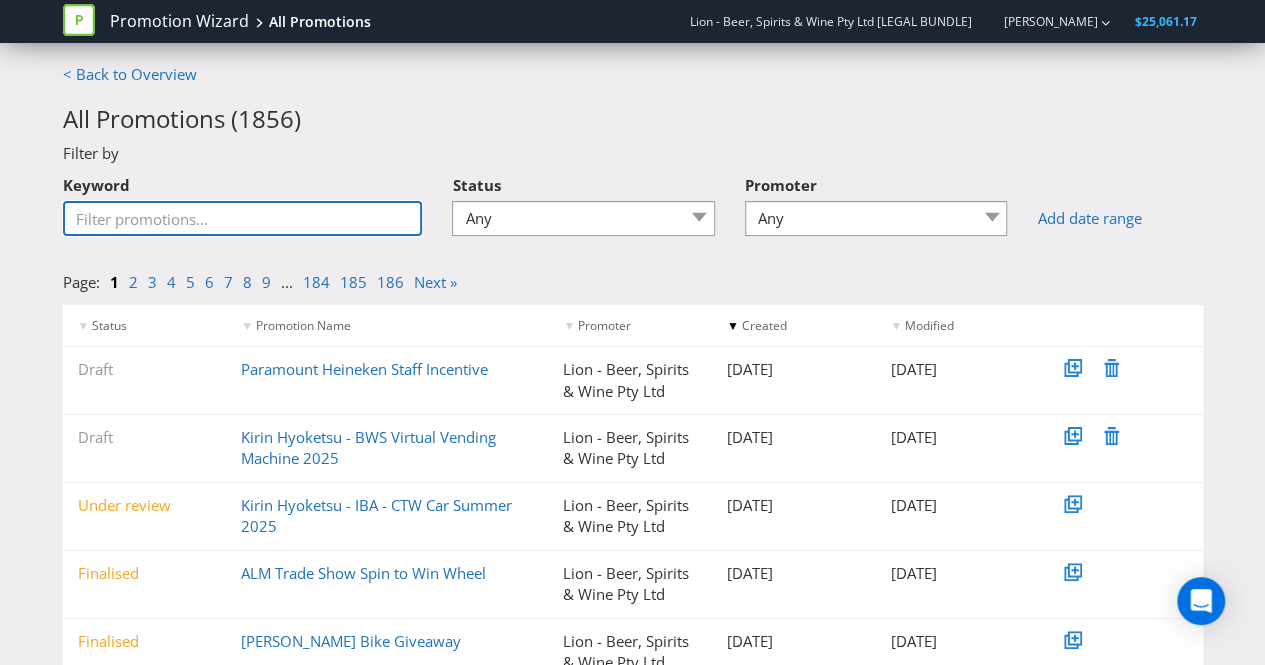 click on "Keyword" at bounding box center (243, 218) 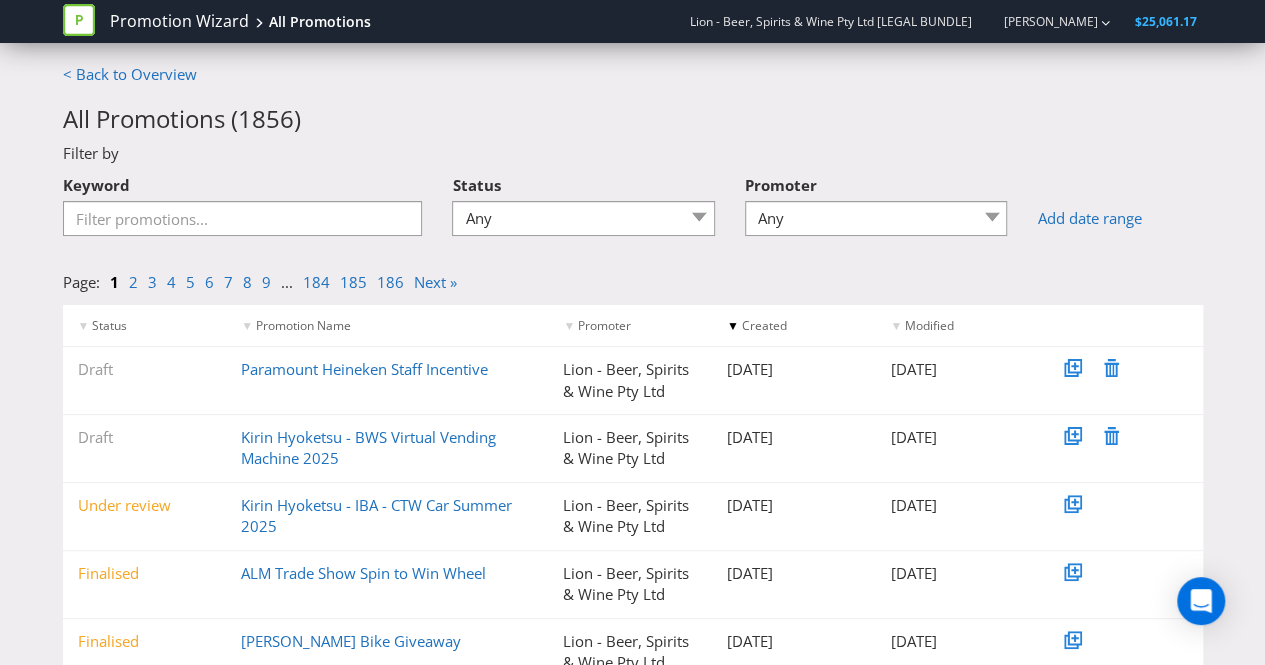 click on "< Back to Overview All Promotions ( 1856 ) Filter by Keyword Status   Any Draft Under review Unlocked for amendments Amendments submitted Finalised Promoter   Any "Q" Clubs Buyers Group Pty Ltd ActivateUTS Albion Shamrock Boulder AUR Ltd / Trading as Foodworks AUSTRALIAN LIQUOR MARKETERS PTY AUSTRALIAN LIQUOR MARKETERS PTY. LIMITED Australian United Retailers Ltd Banma Management Pty Ltd Brothers Leagues Club BURWOOD ROAD HOTEL PTY LTD Campfire Creative Canterbury Hurlstone Park RSL Club Ltd Casinos Austria International (Cairns) Pty Ltd Chambers Cellars Chinderah Tavern Coolangatta Hotel CQ Hotels Curtin University Tavern De Vine Cellars Inglewood De Vine Cellars Noranda Empire Hotel (QLD) Pty Ltd Entrance liquor holdings pty ltd Harry Brown Torquay Healesville Distilling Pty Ltd (Four Pillars) Hotel & Leisure Management Pty Ltd Hotel & Tourism Management Pty Ltd  Hotel and Tourism Management Pty Ltd Hotel Wickham Investments Pty Ltd t/a The Wickham Hotel Ice Box Liquor Independent Liquor Retailers Pty Ltd" at bounding box center (632, 581) 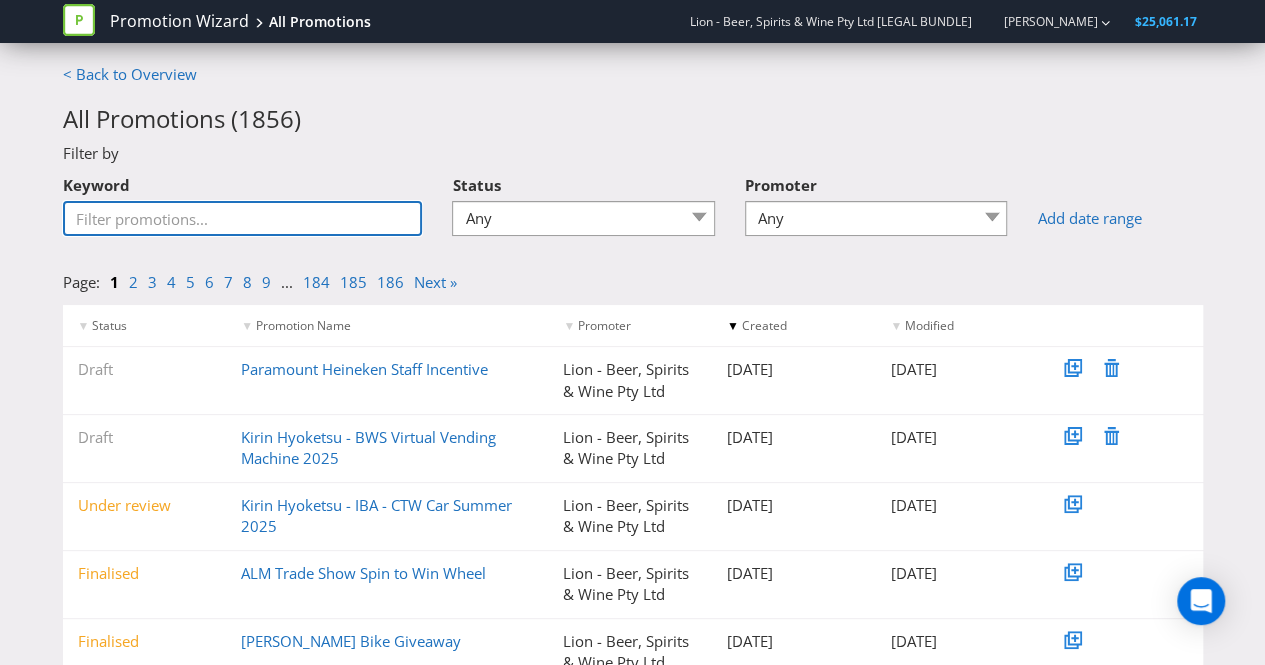 click on "Keyword" at bounding box center [243, 218] 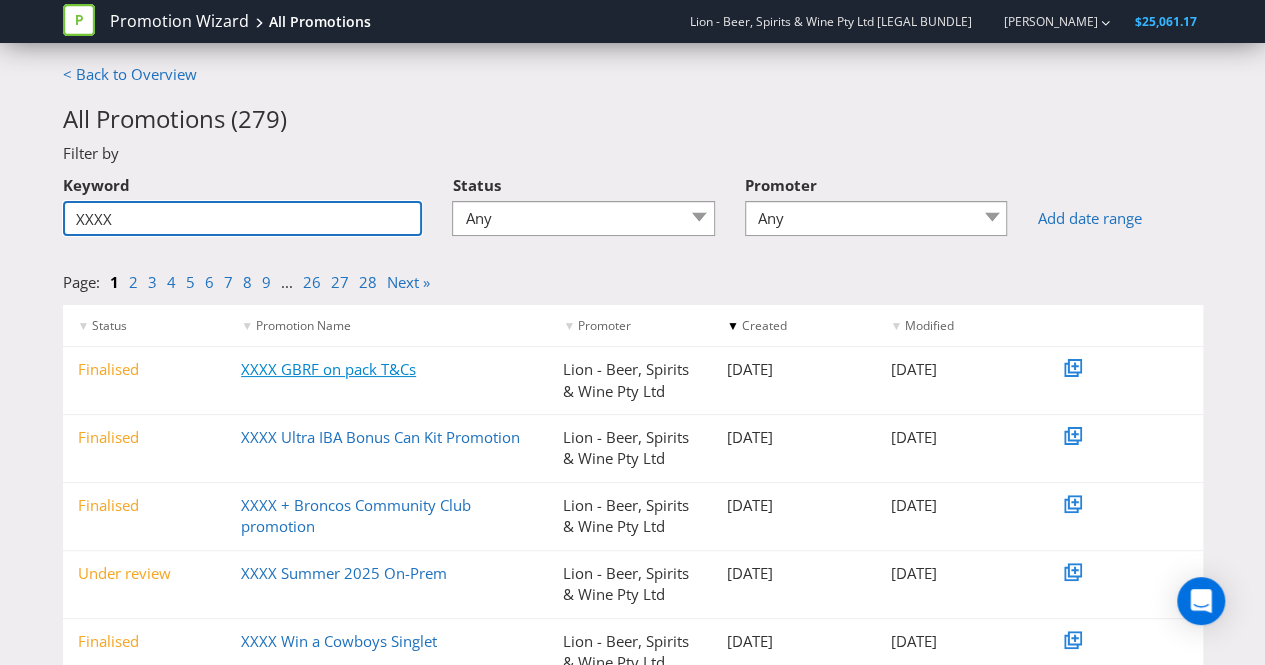 type on "XXXX" 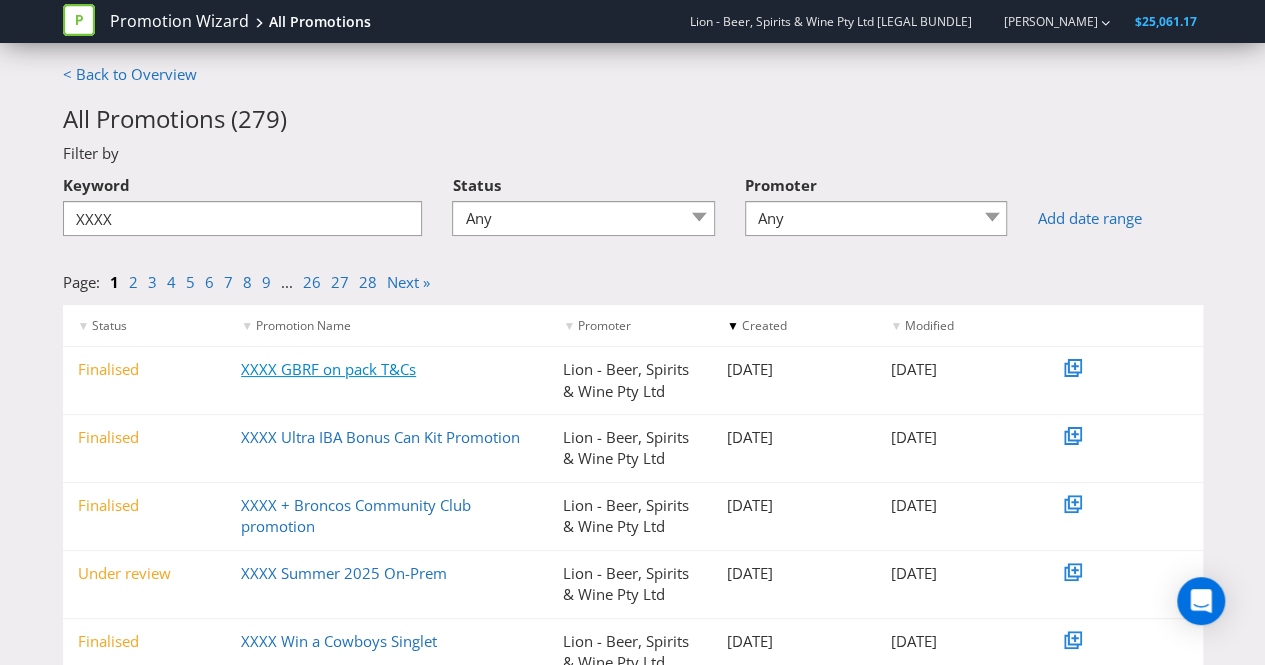 click on "XXXX GBRF on pack T&Cs" at bounding box center [328, 369] 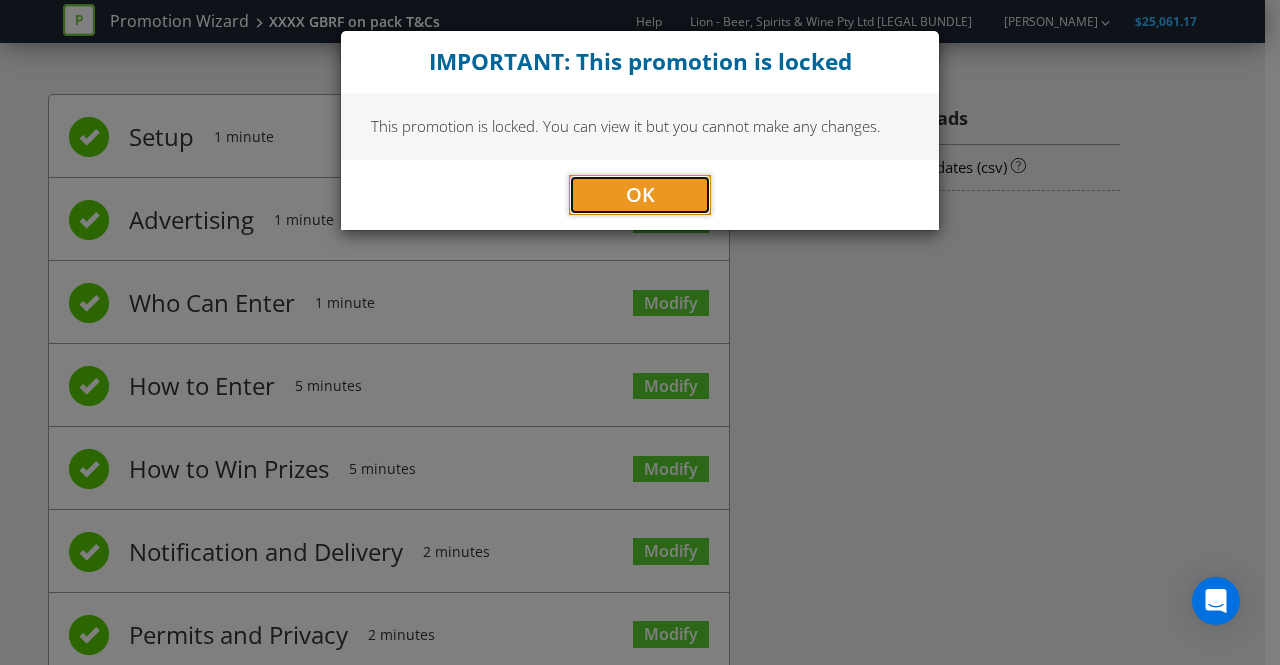 click on "OK" at bounding box center [640, 195] 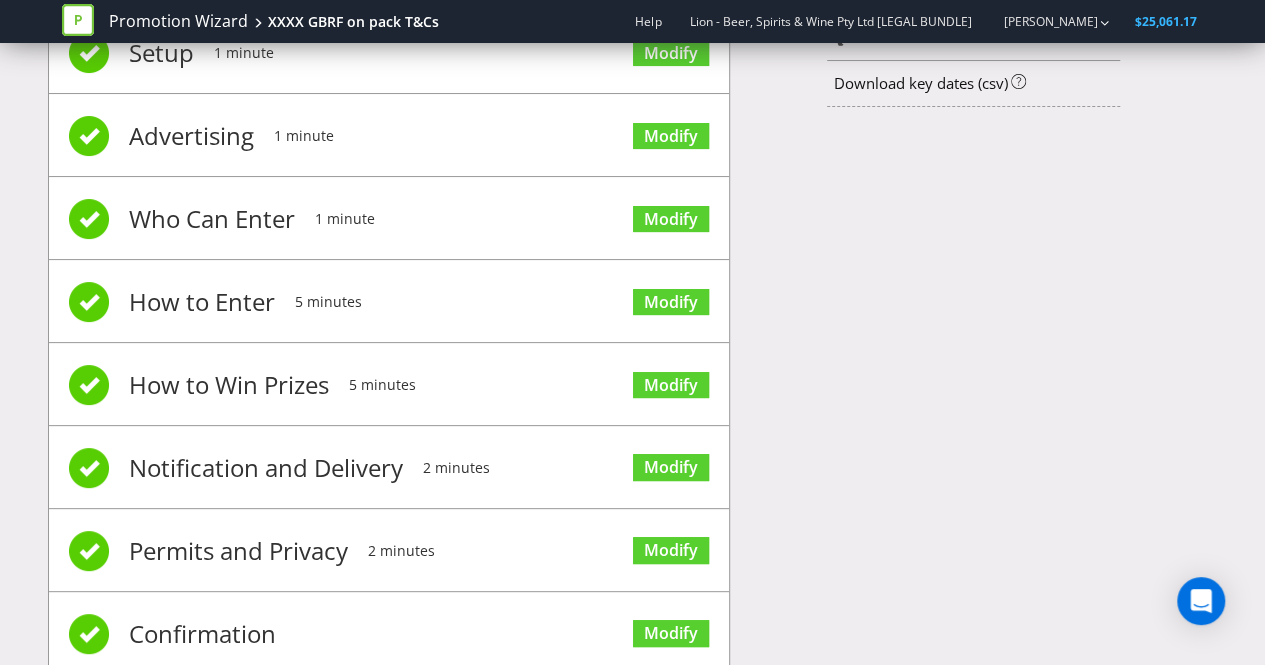 scroll, scrollTop: 136, scrollLeft: 0, axis: vertical 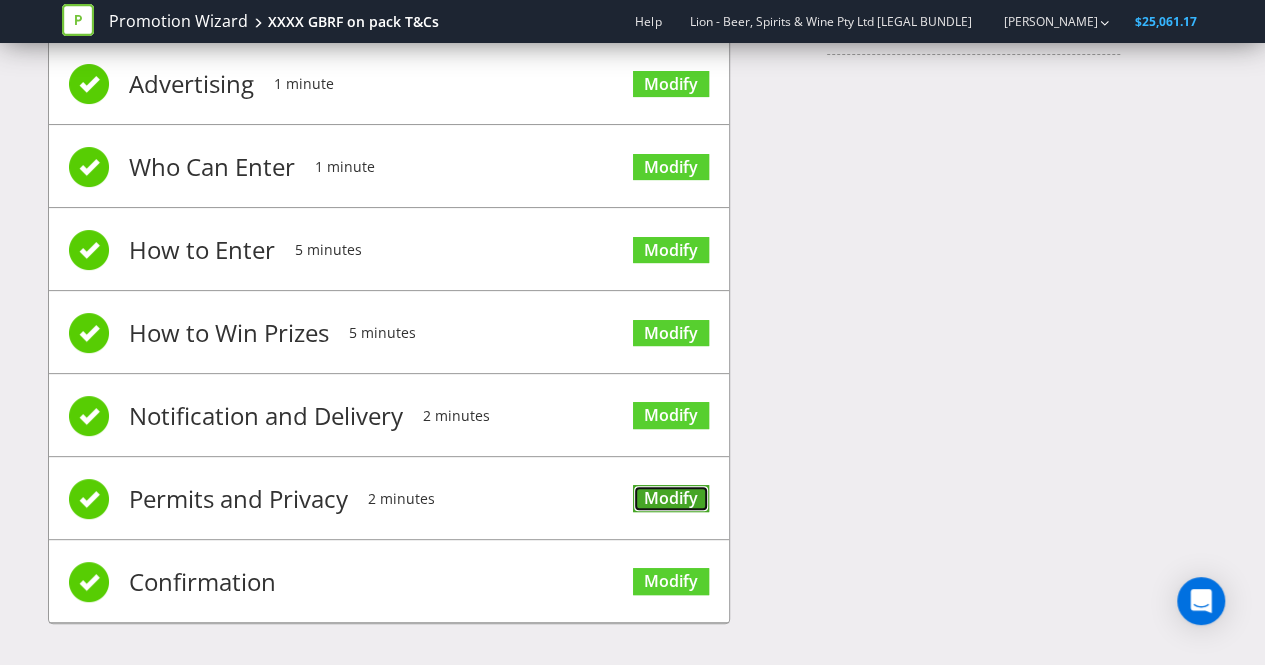 click on "Modify" at bounding box center (671, 498) 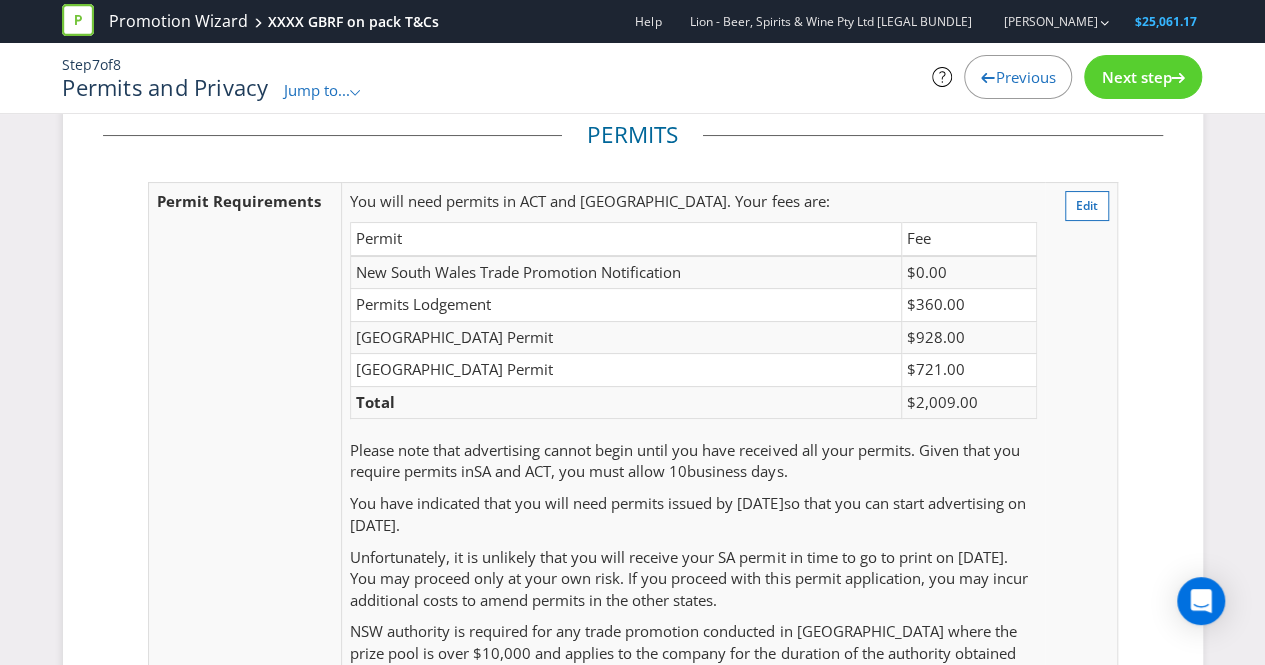 scroll, scrollTop: 0, scrollLeft: 0, axis: both 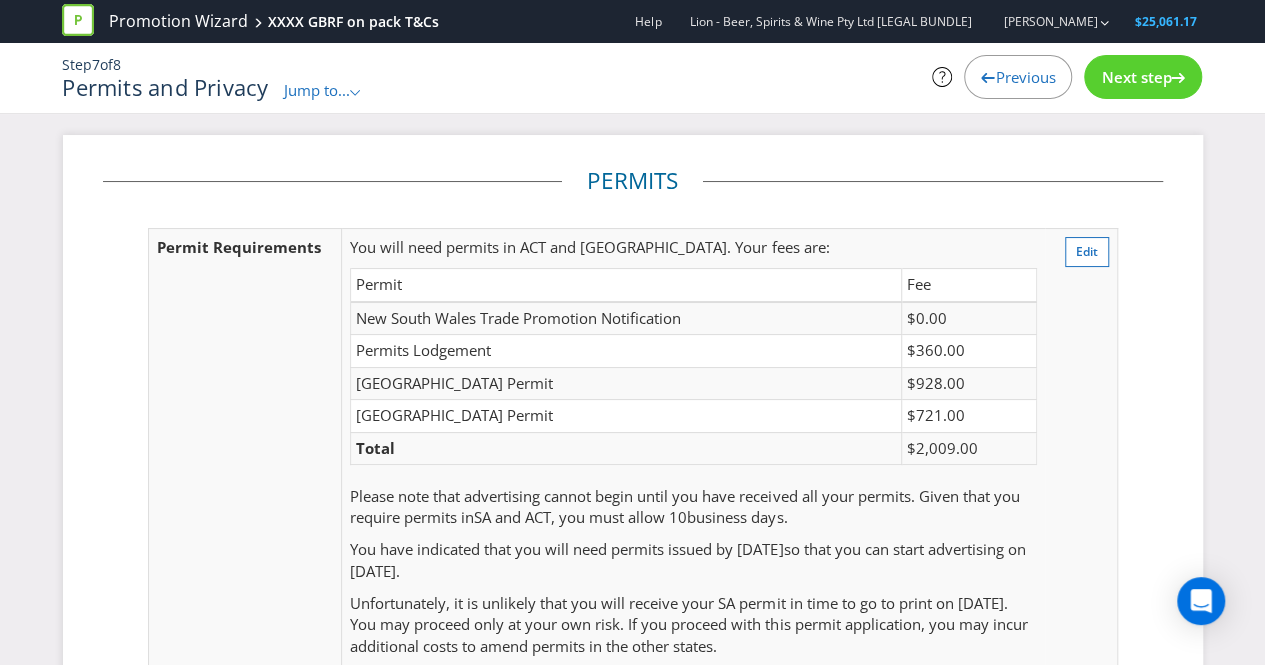 click on "Jump to..." at bounding box center (317, 90) 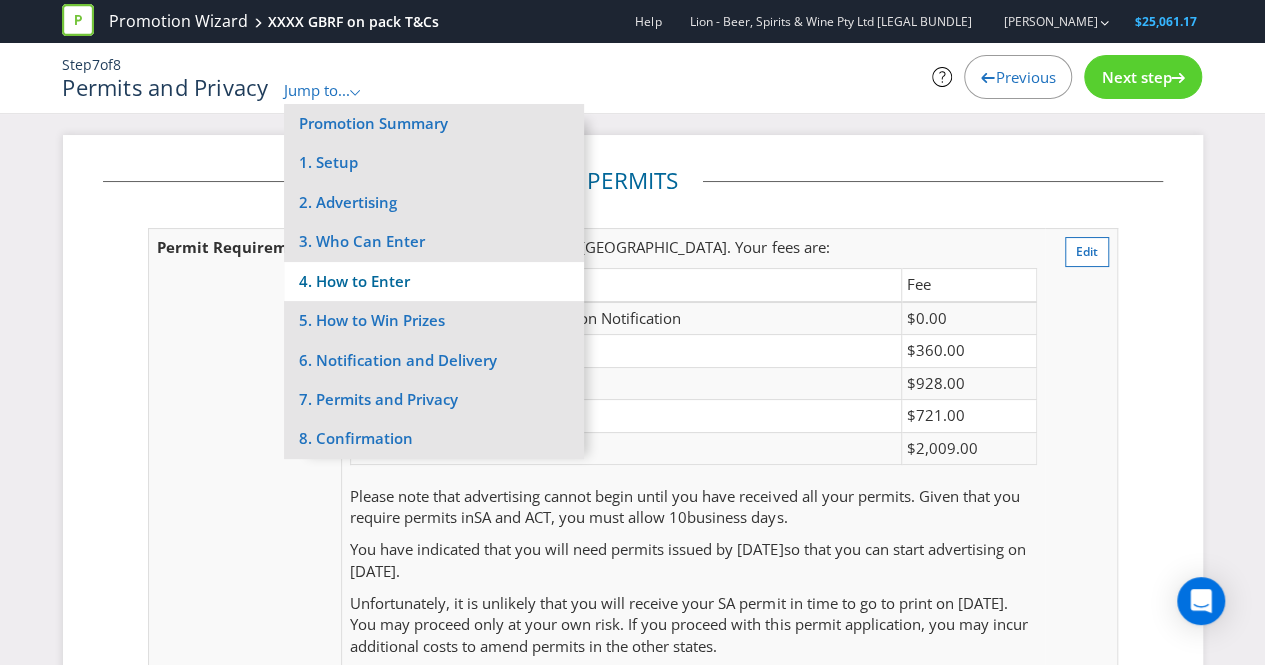 click on "4. How to Enter" at bounding box center (434, 281) 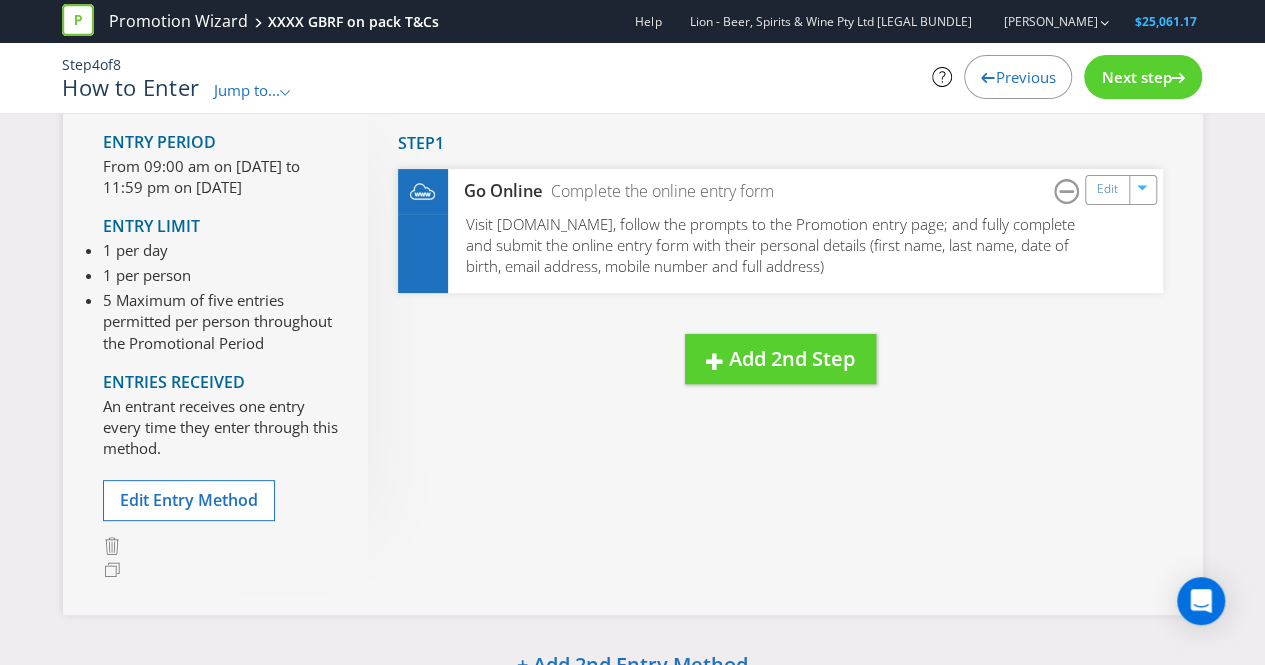 scroll, scrollTop: 151, scrollLeft: 0, axis: vertical 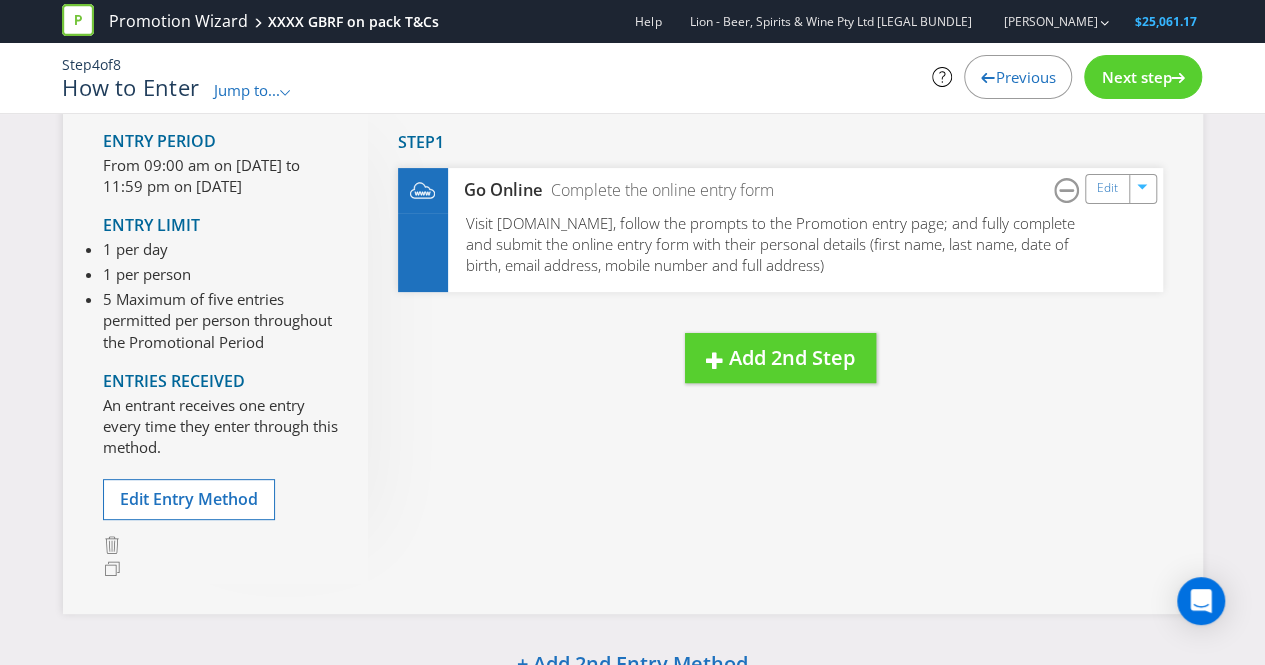 click on "Jump to..." at bounding box center (247, 90) 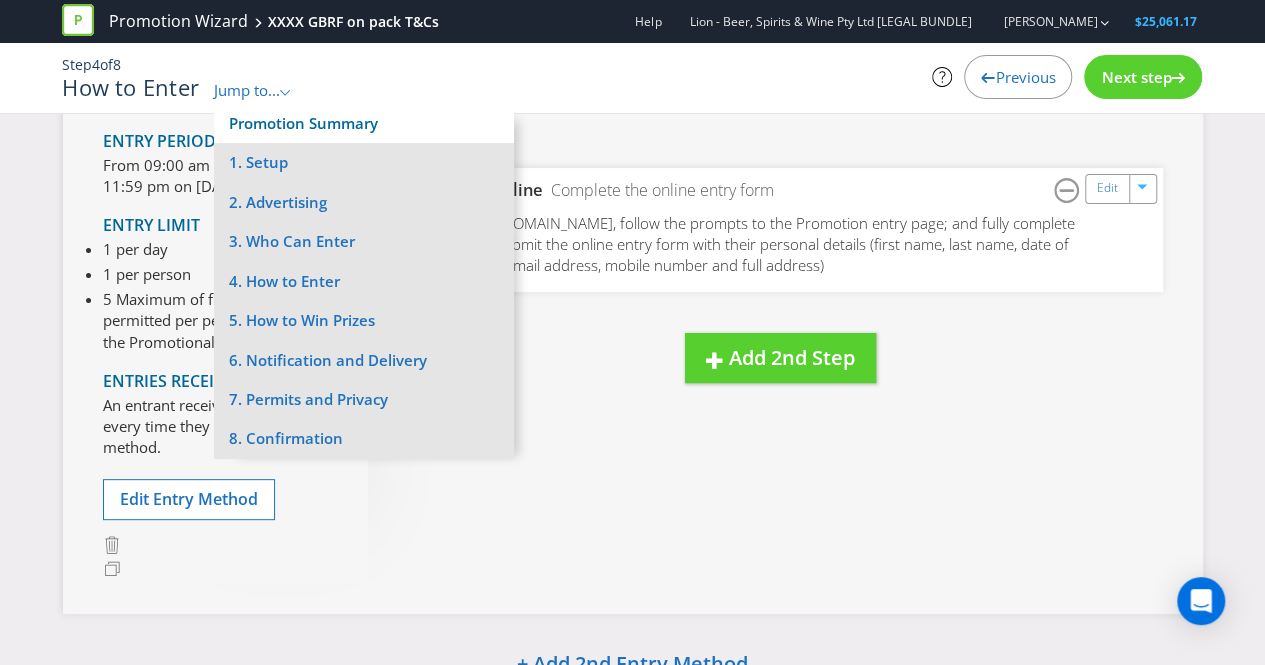 click on "Promotion Summary" at bounding box center [303, 123] 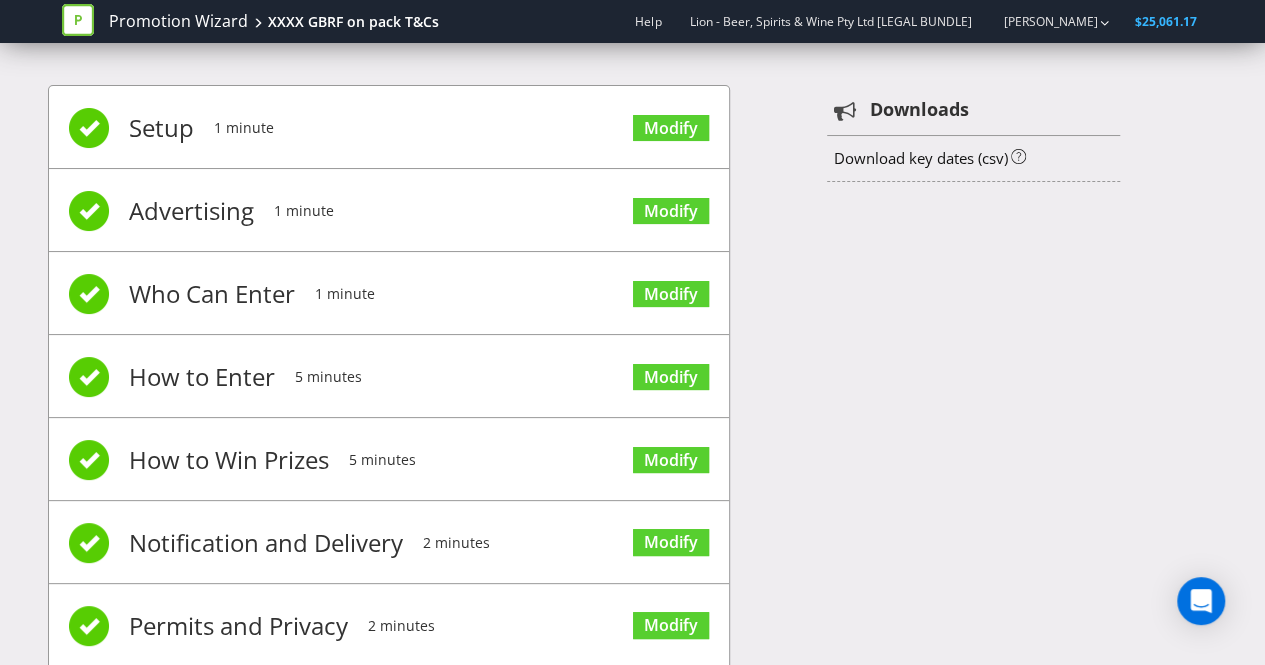 scroll, scrollTop: 0, scrollLeft: 0, axis: both 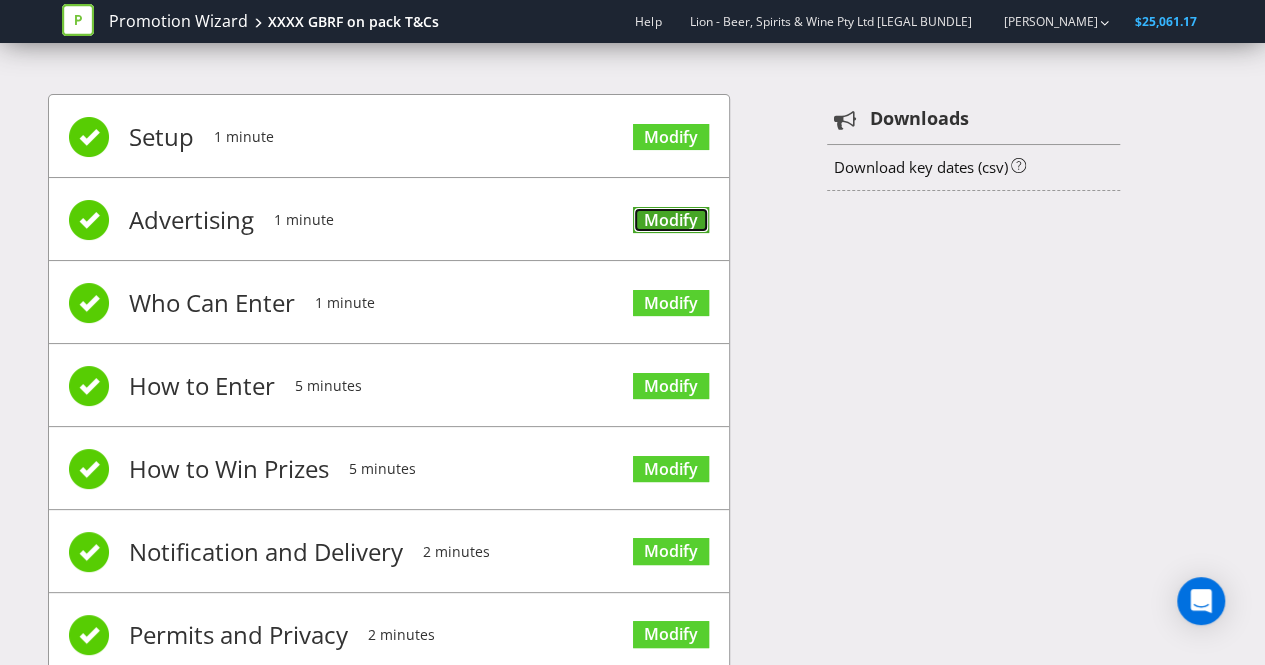 click on "Modify" at bounding box center [671, 220] 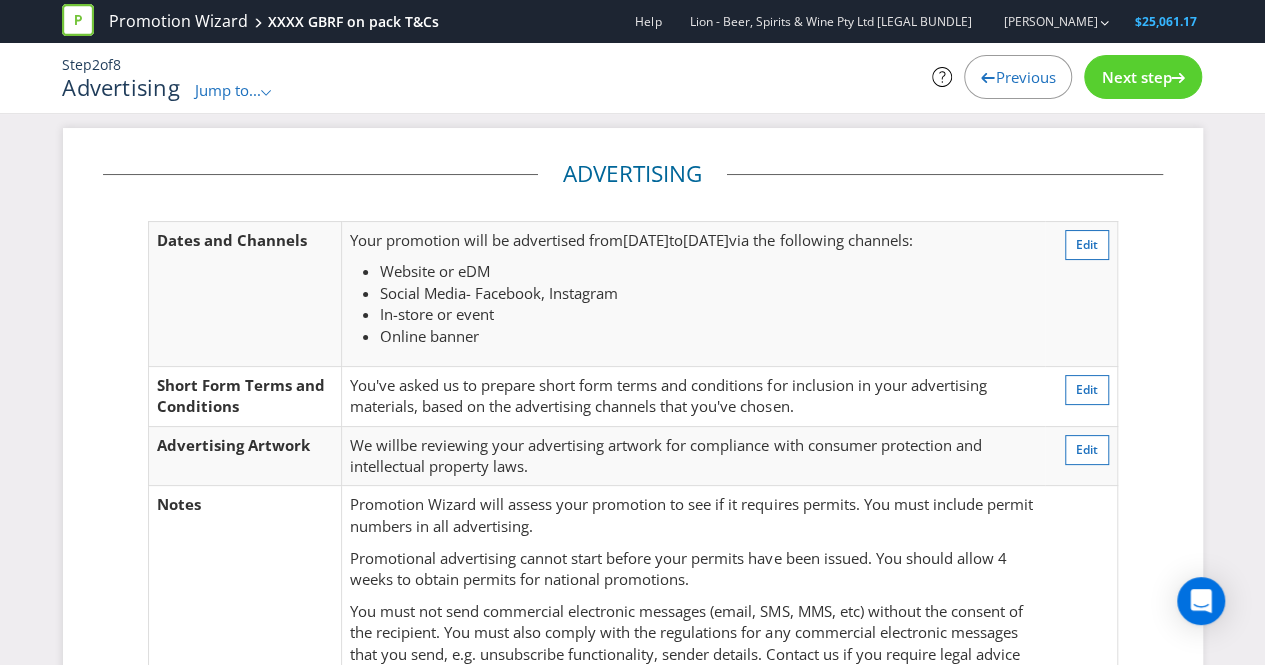 scroll, scrollTop: 0, scrollLeft: 0, axis: both 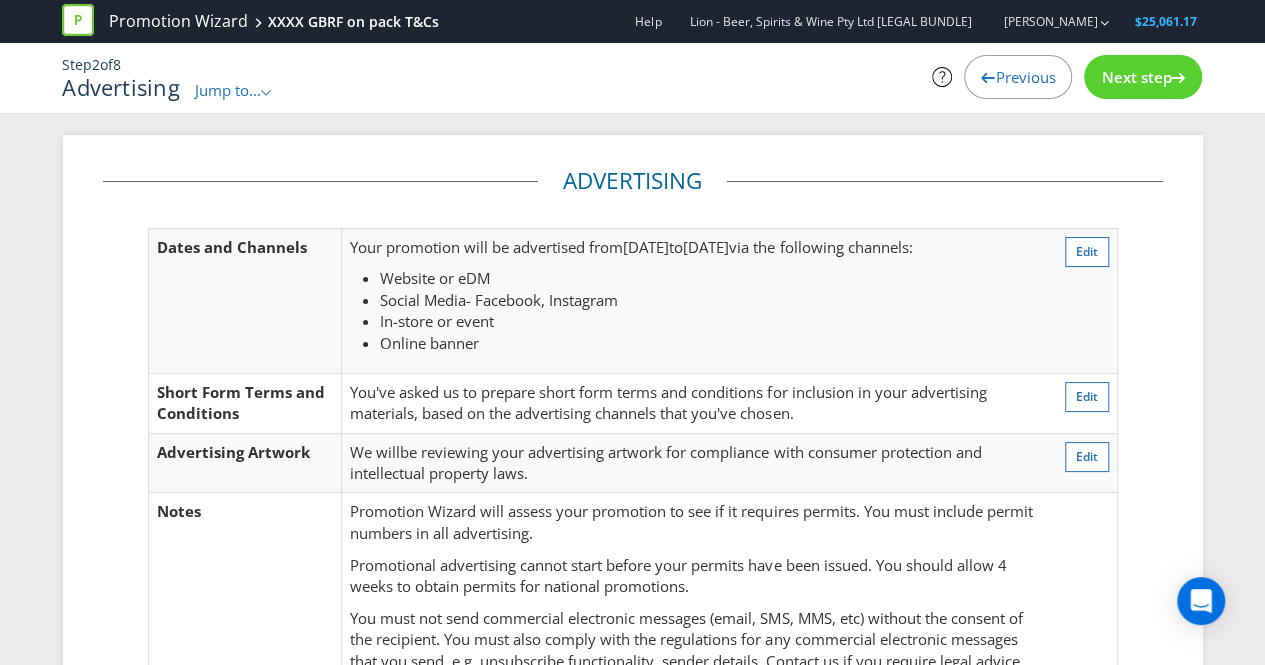 click on "Jump to..." at bounding box center [228, 90] 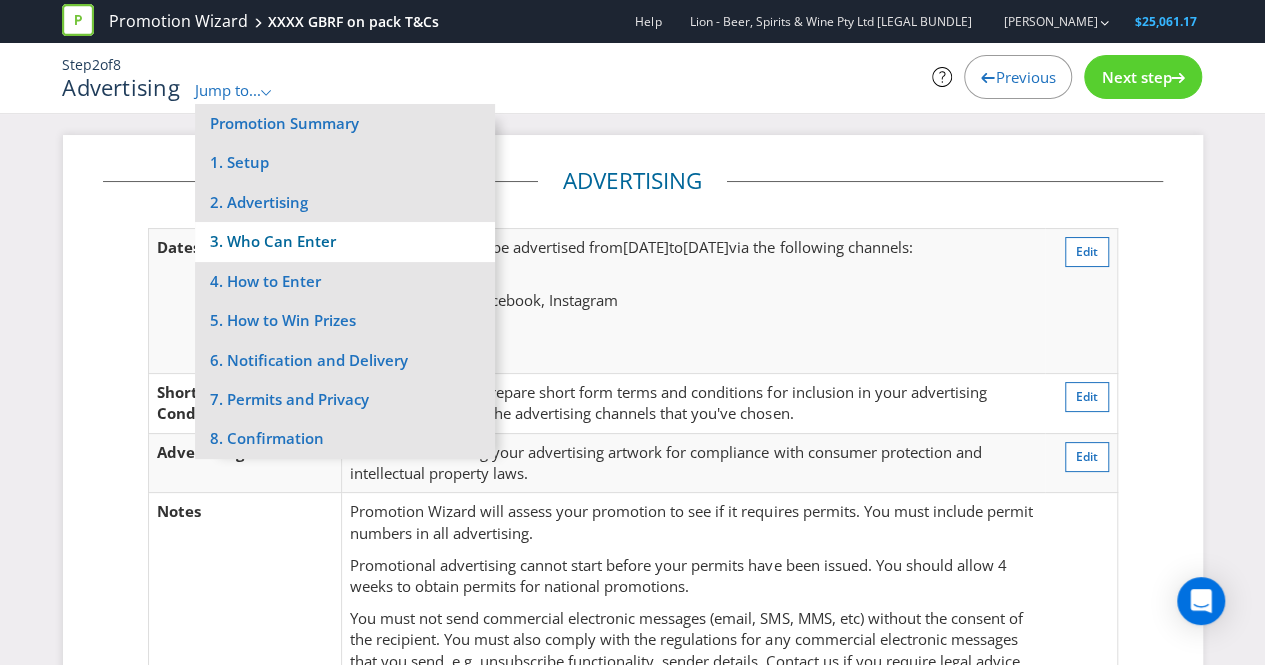 click on "3. Who Can Enter" at bounding box center (345, 241) 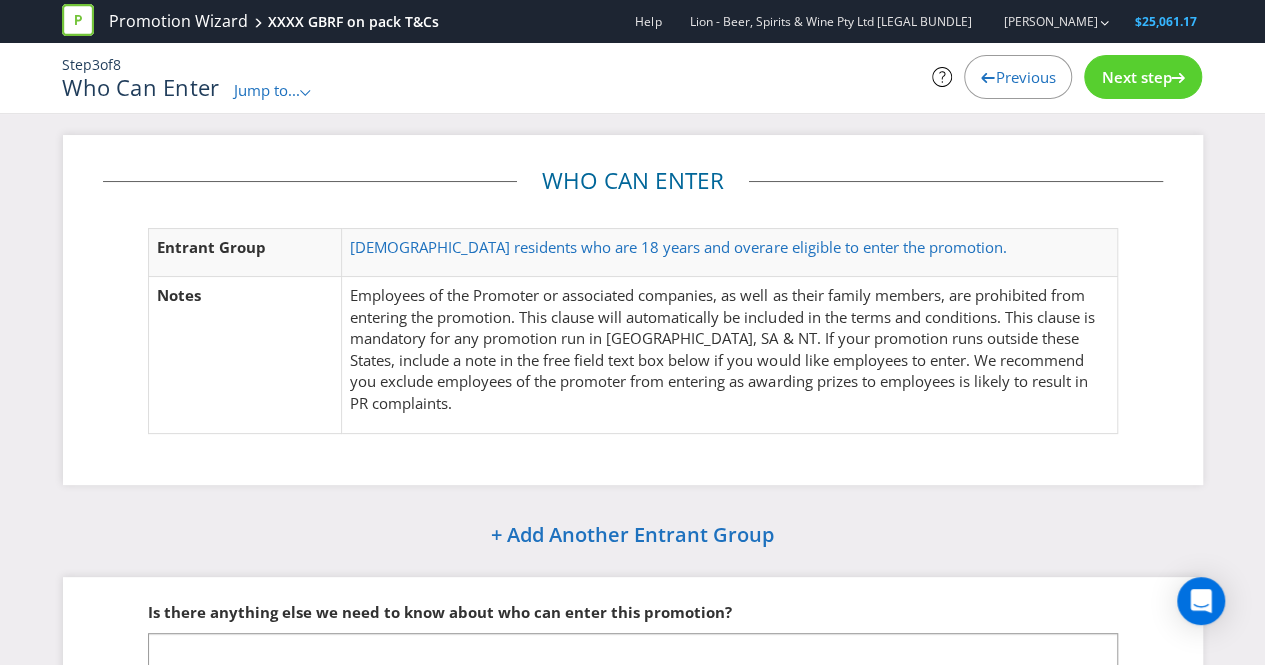 click on "Jump to..." at bounding box center [267, 90] 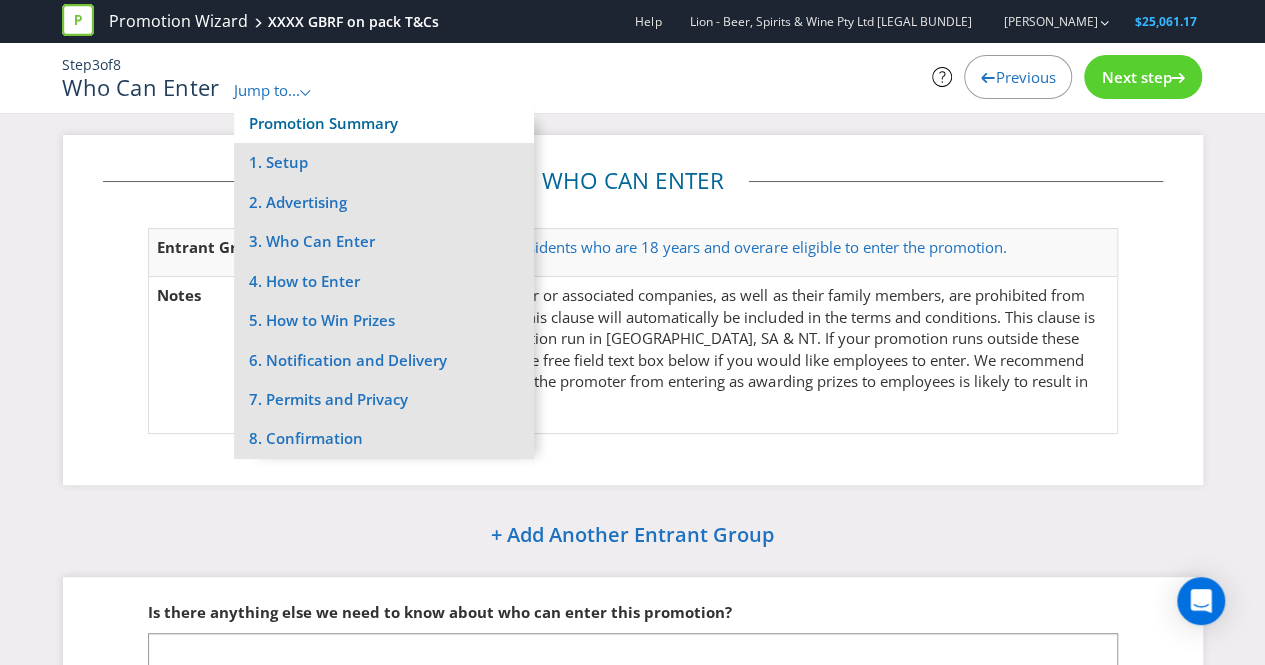 click on "Promotion Summary" at bounding box center [323, 123] 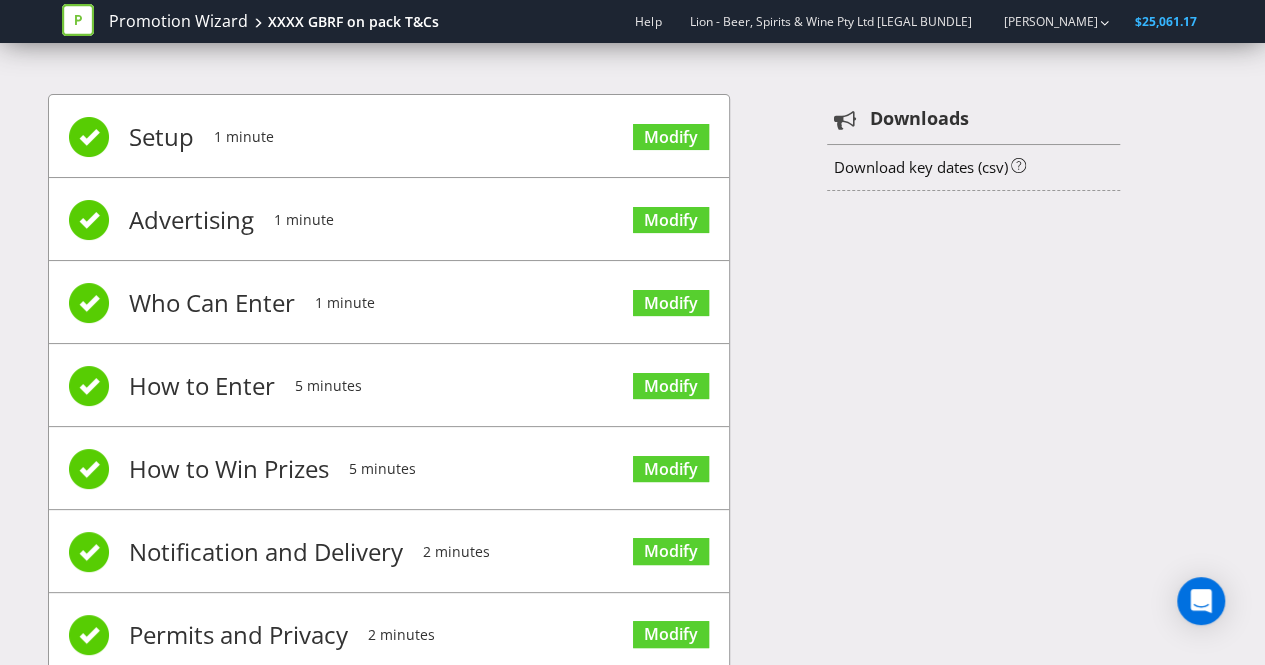 scroll, scrollTop: 136, scrollLeft: 0, axis: vertical 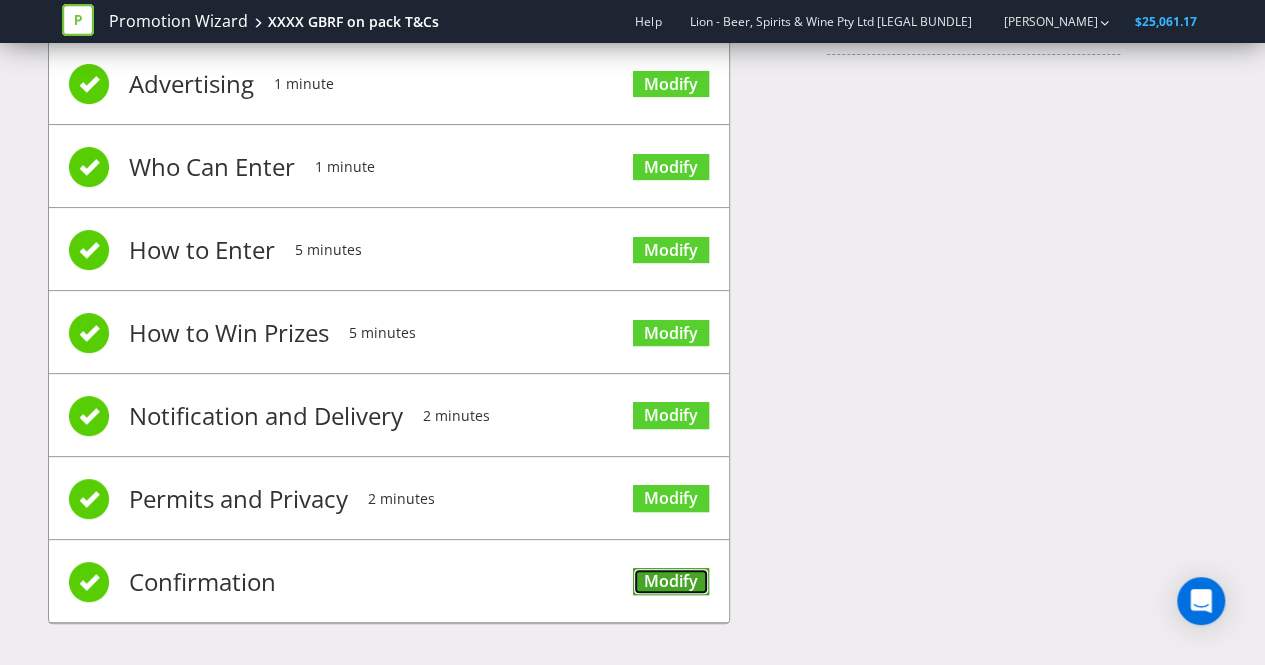 click on "Modify" at bounding box center [671, 581] 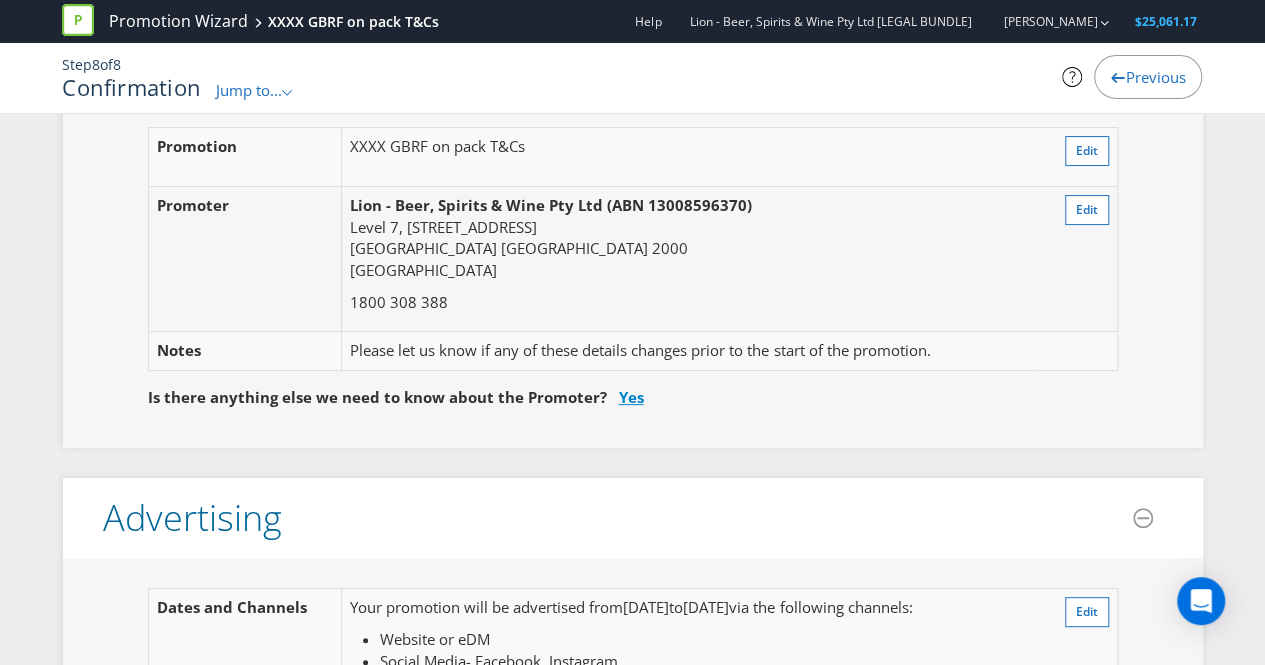 scroll, scrollTop: 0, scrollLeft: 0, axis: both 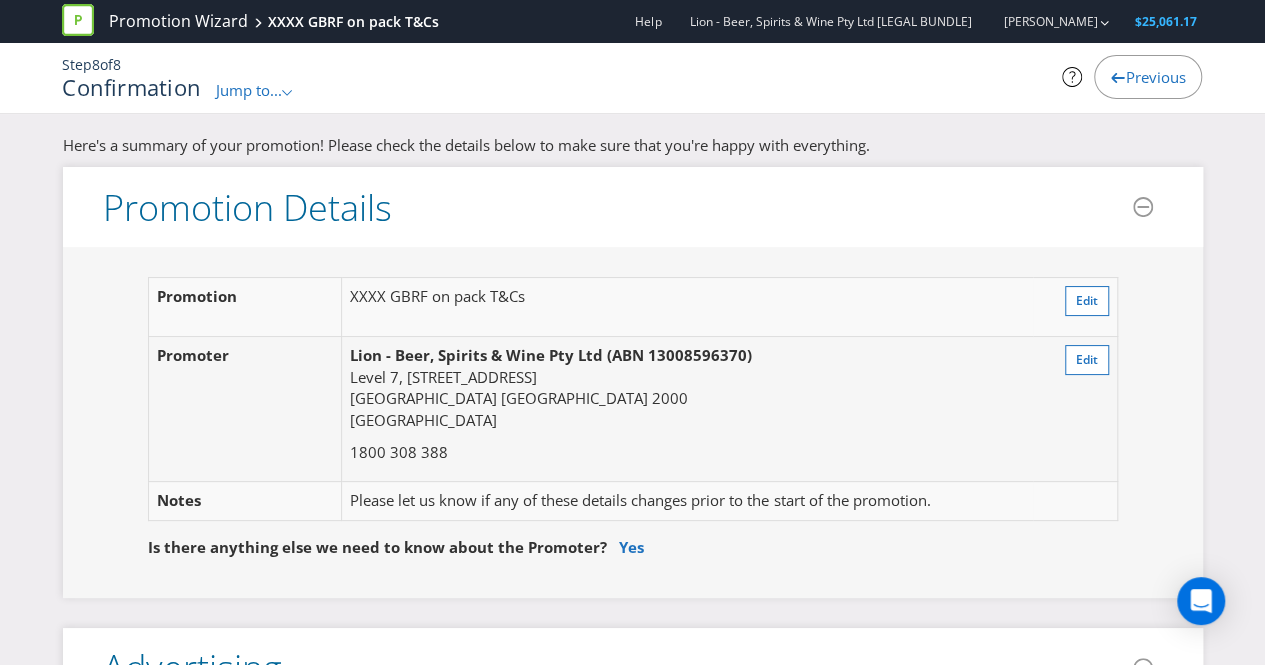 click on "Jump to..." at bounding box center [249, 90] 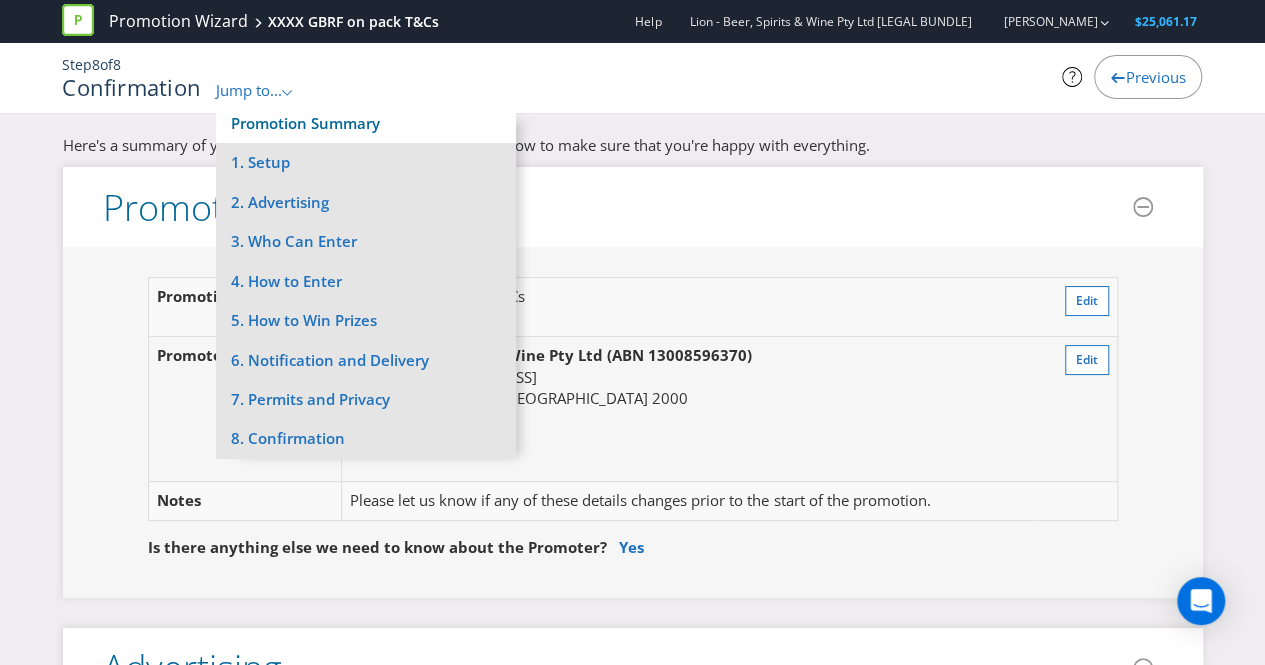 click on "Promotion Summary" at bounding box center (305, 123) 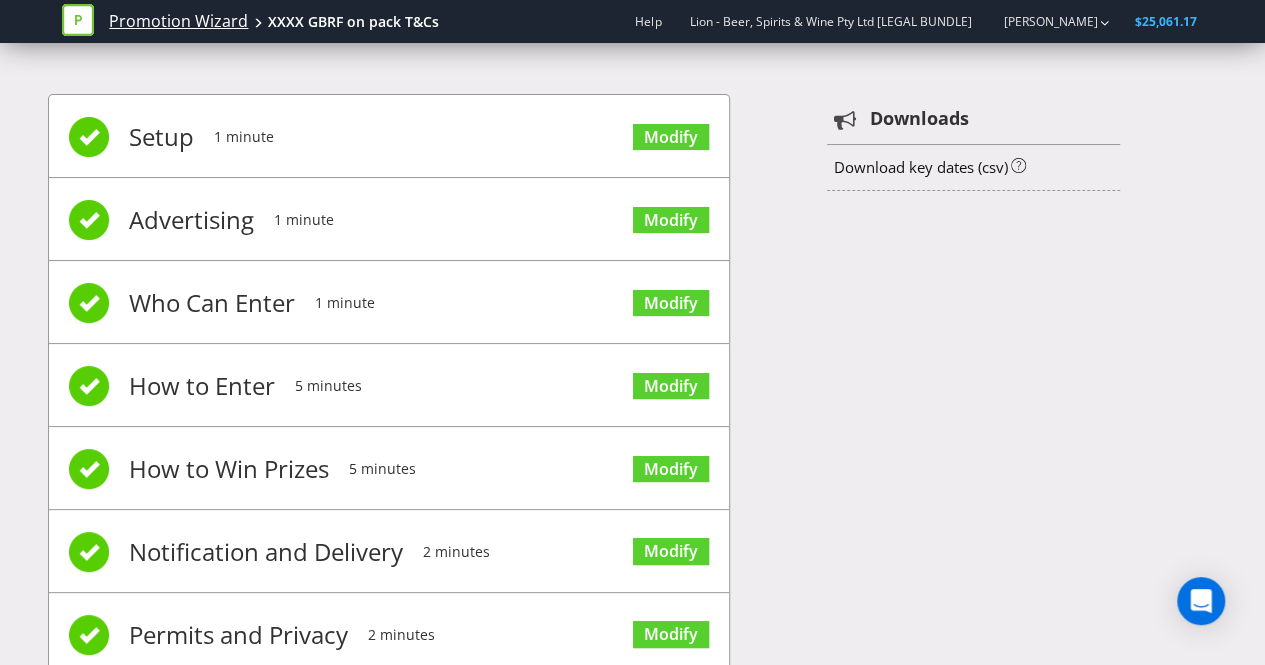 click on "Promotion Wizard" at bounding box center (178, 21) 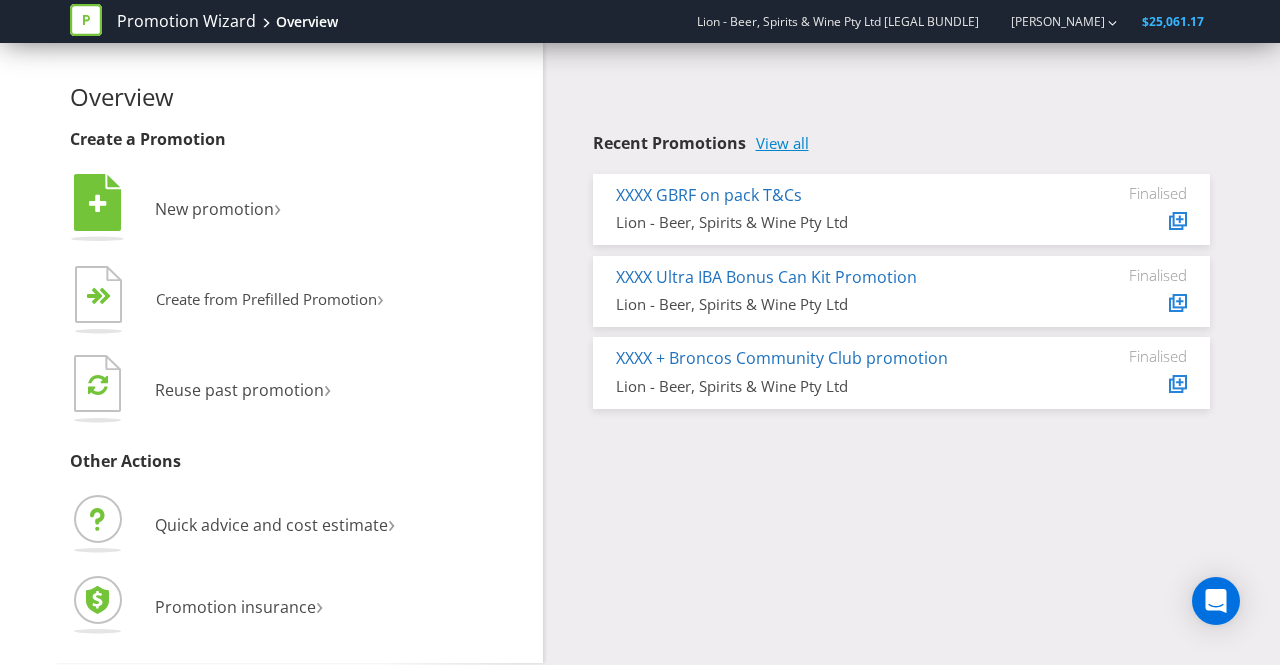 click on "View all" at bounding box center [782, 143] 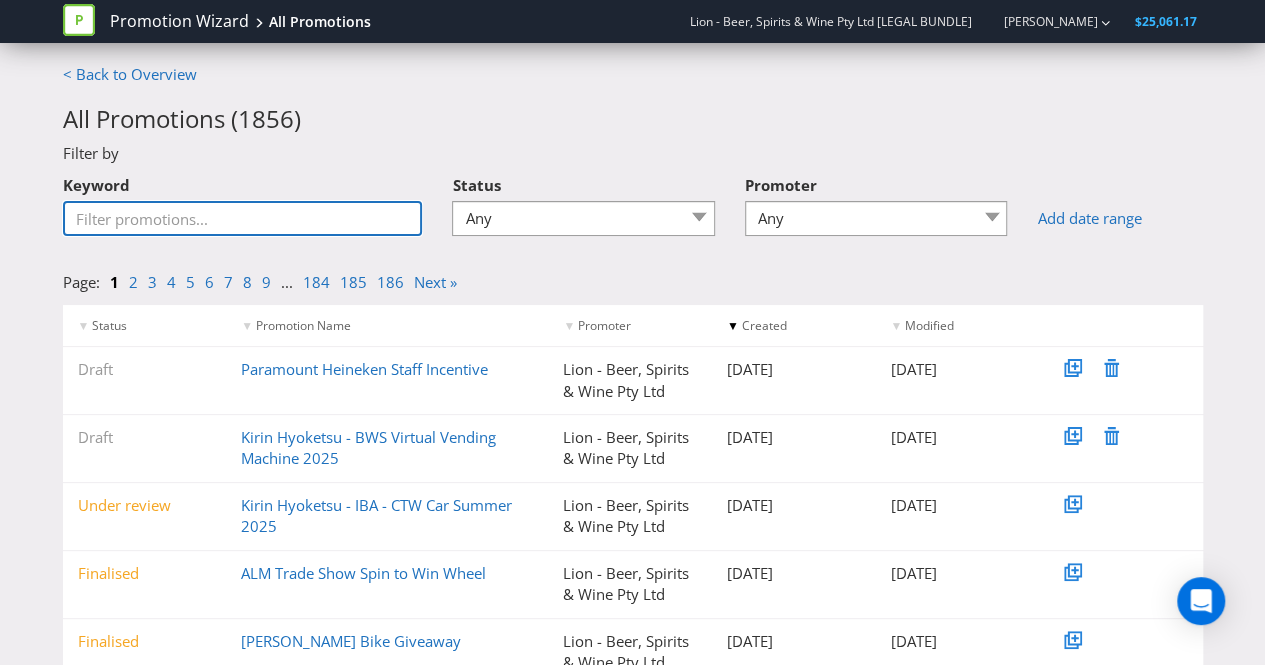 click on "Keyword" at bounding box center (243, 218) 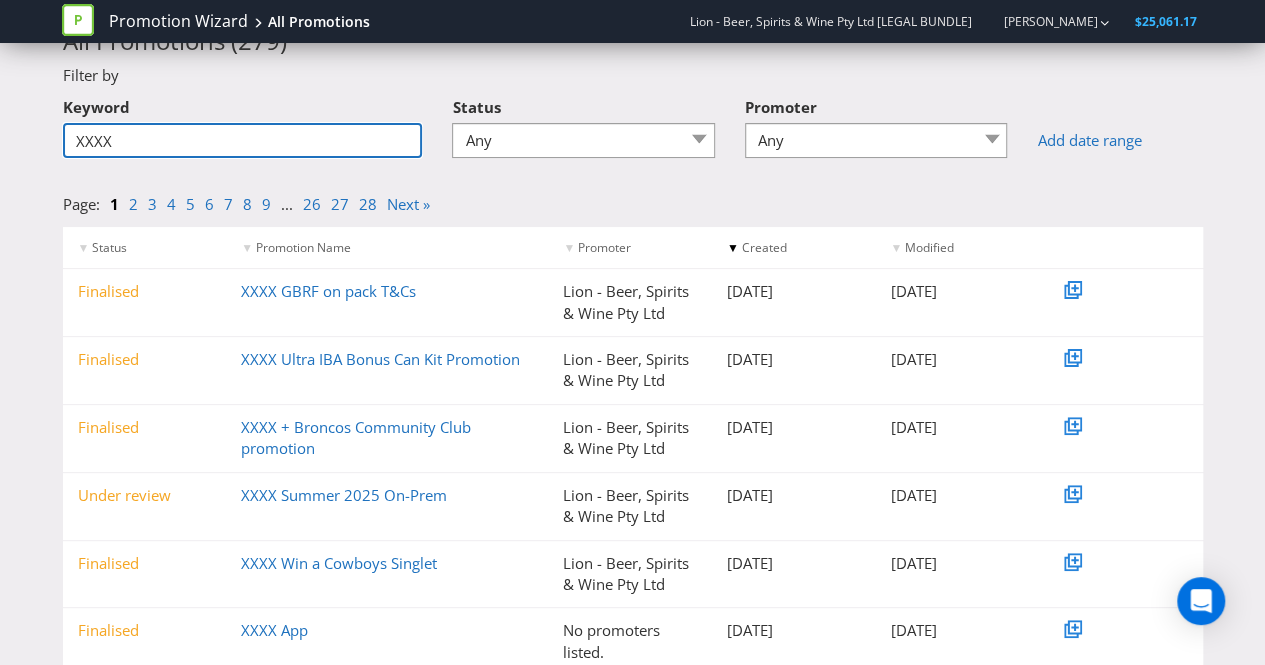 scroll, scrollTop: 99, scrollLeft: 0, axis: vertical 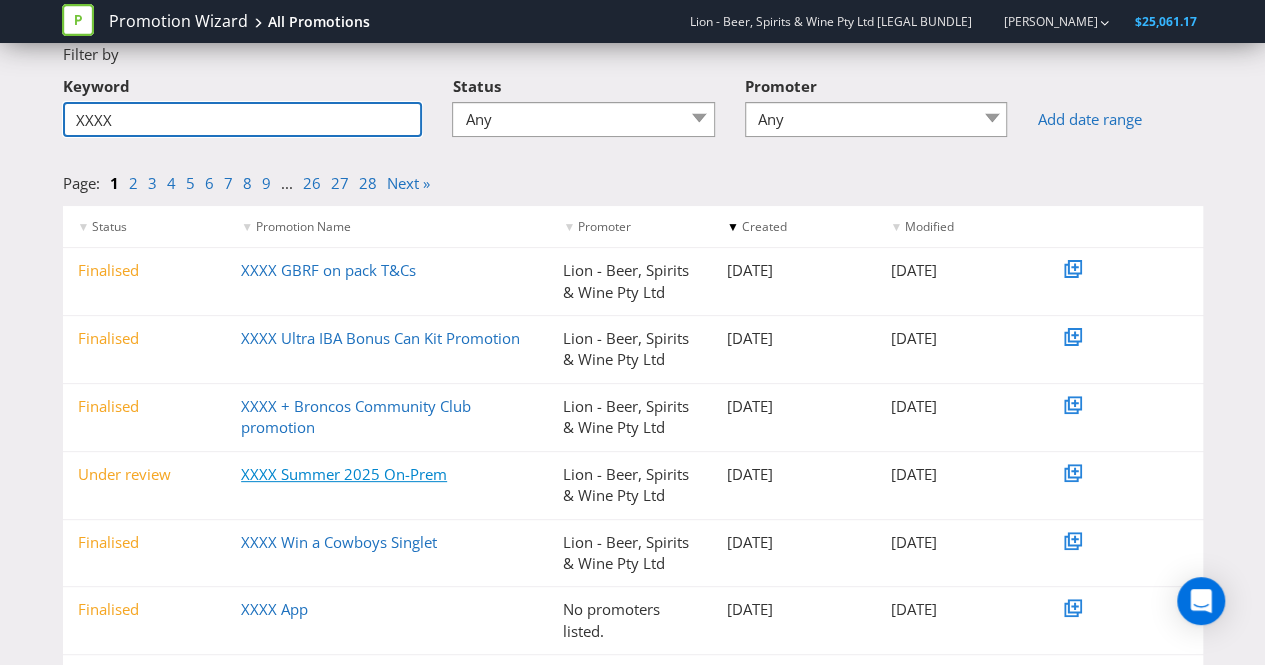type on "XXXX" 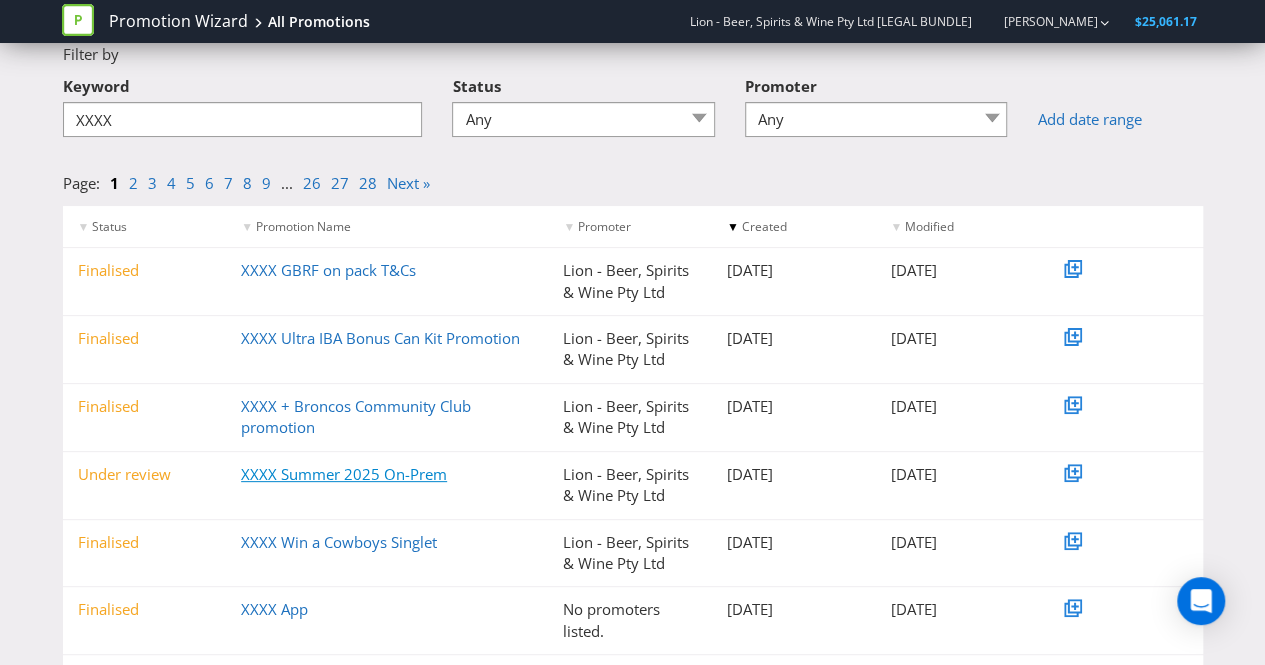 drag, startPoint x: 294, startPoint y: 479, endPoint x: 252, endPoint y: 480, distance: 42.0119 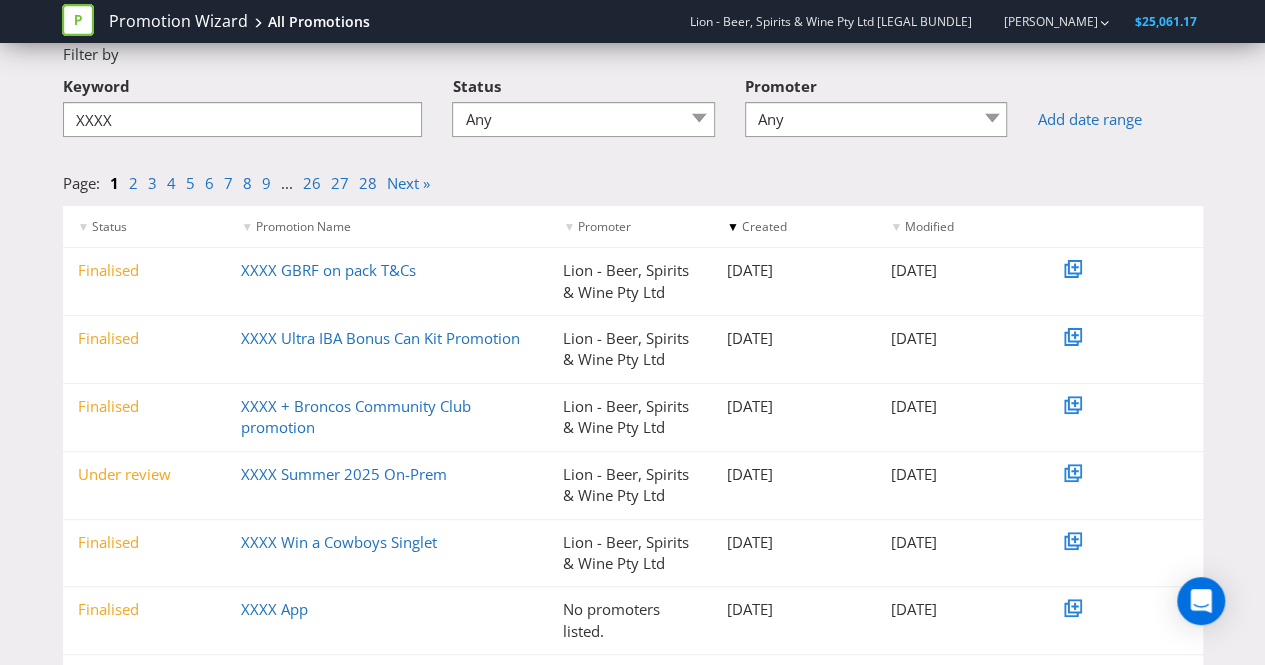 drag, startPoint x: 252, startPoint y: 480, endPoint x: 175, endPoint y: 478, distance: 77.02597 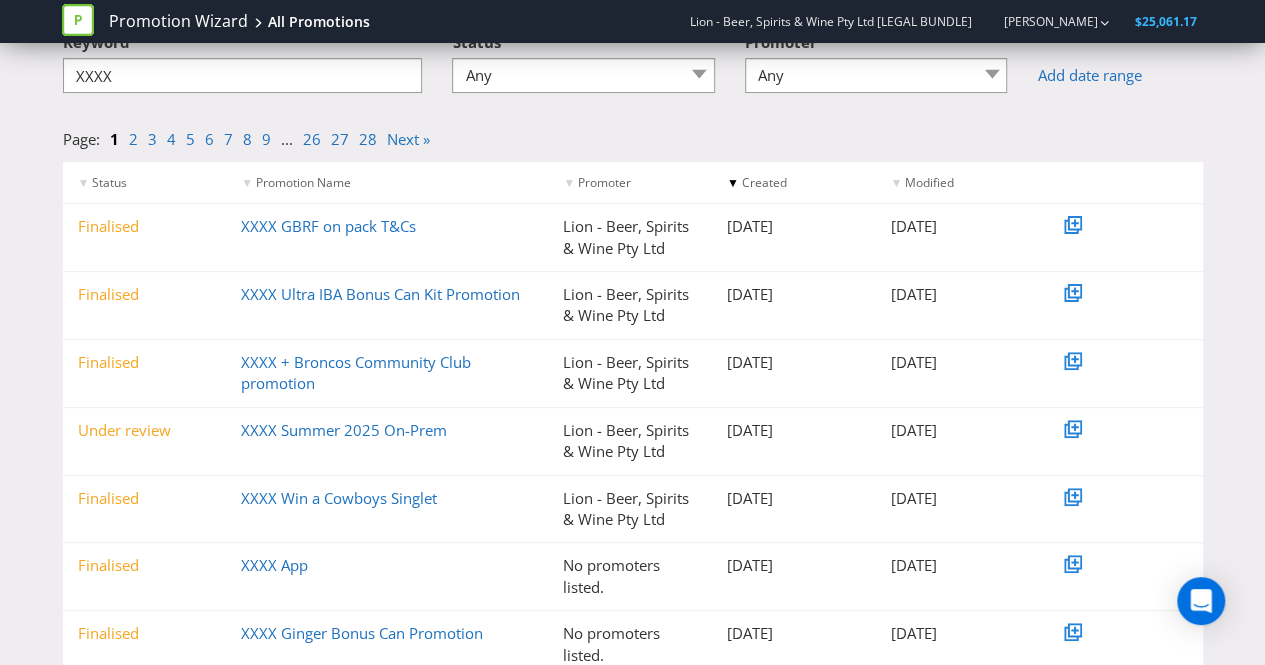 scroll, scrollTop: 127, scrollLeft: 0, axis: vertical 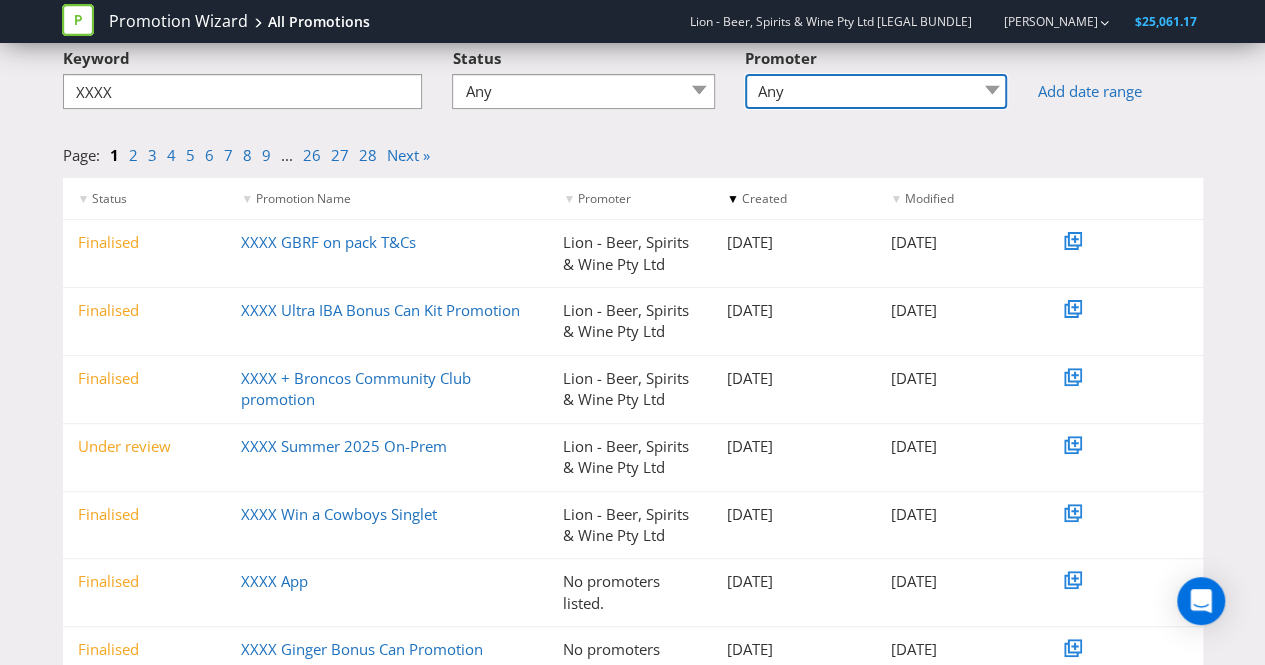 click on "Any "Q" Clubs Buyers Group Pty Ltd ActivateUTS Albion Shamrock Boulder AUR Ltd / Trading as Foodworks AUSTRALIAN LIQUOR MARKETERS PTY AUSTRALIAN LIQUOR MARKETERS PTY. LIMITED Australian United Retailers Ltd Banma Management Pty Ltd Brothers Leagues Club BURWOOD ROAD HOTEL PTY LTD Campfire Creative Canterbury Hurlstone Park RSL Club Ltd Casinos Austria International (Cairns) Pty Ltd Chambers Cellars Chinderah Tavern Coolangatta Hotel CQ Hotels Curtin University Tavern De Vine Cellars Inglewood De Vine Cellars Noranda Empire Hotel (QLD) Pty Ltd Entrance liquor holdings pty ltd Harry Brown Torquay Healesville Distilling Pty Ltd (Four Pillars) Hotel & Leisure Management Pty Ltd Hotel & Tourism Management Pty Ltd  Hotel and Tourism Management Pty Ltd Hotel Wickham Investments Pty Ltd t/a The Wickham Hotel Ice Box Liquor Independent Liquor Retailers Pty Ltd Inlom Pty Ltd  Inverell Sporties Junction Hotel Moora Laurieton Hotel LD&D Australia Pty Ltd LD&D Australia Pty Ltd  Lillywhite Hotel Group Lion Liquor Barons" at bounding box center [876, 91] 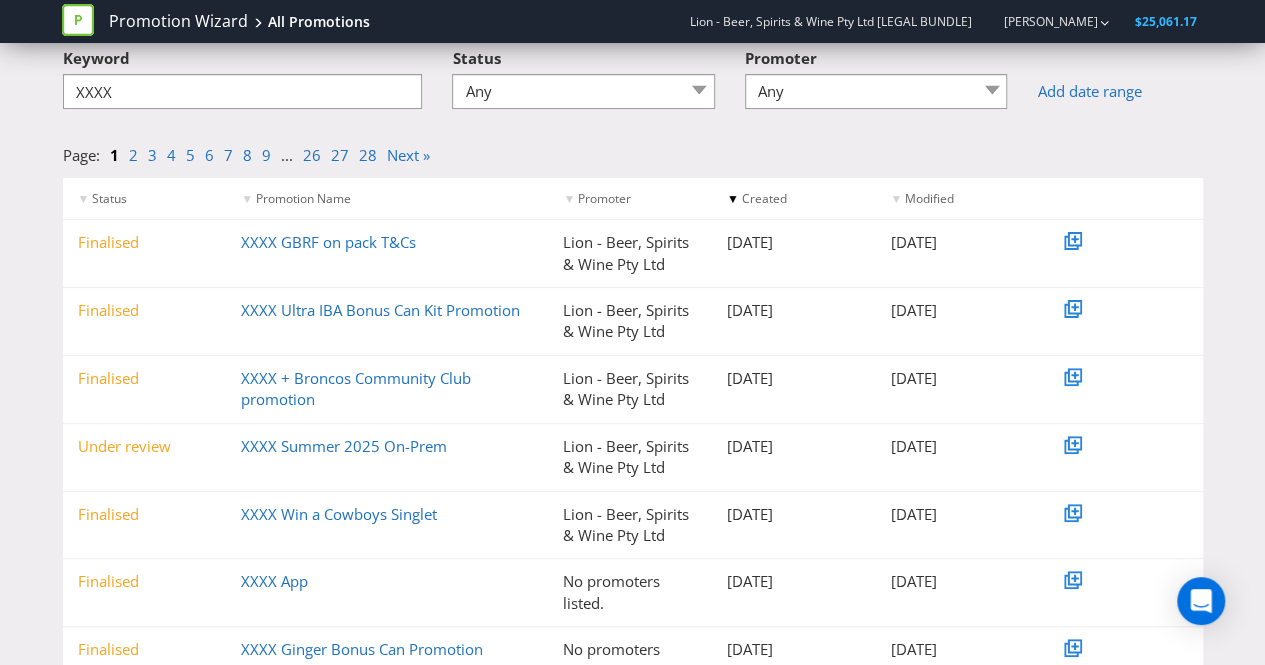 click on "Page: 1 2 3 4 5 6 7 8 9 ... 26 27 28 Next »" at bounding box center [633, 151] 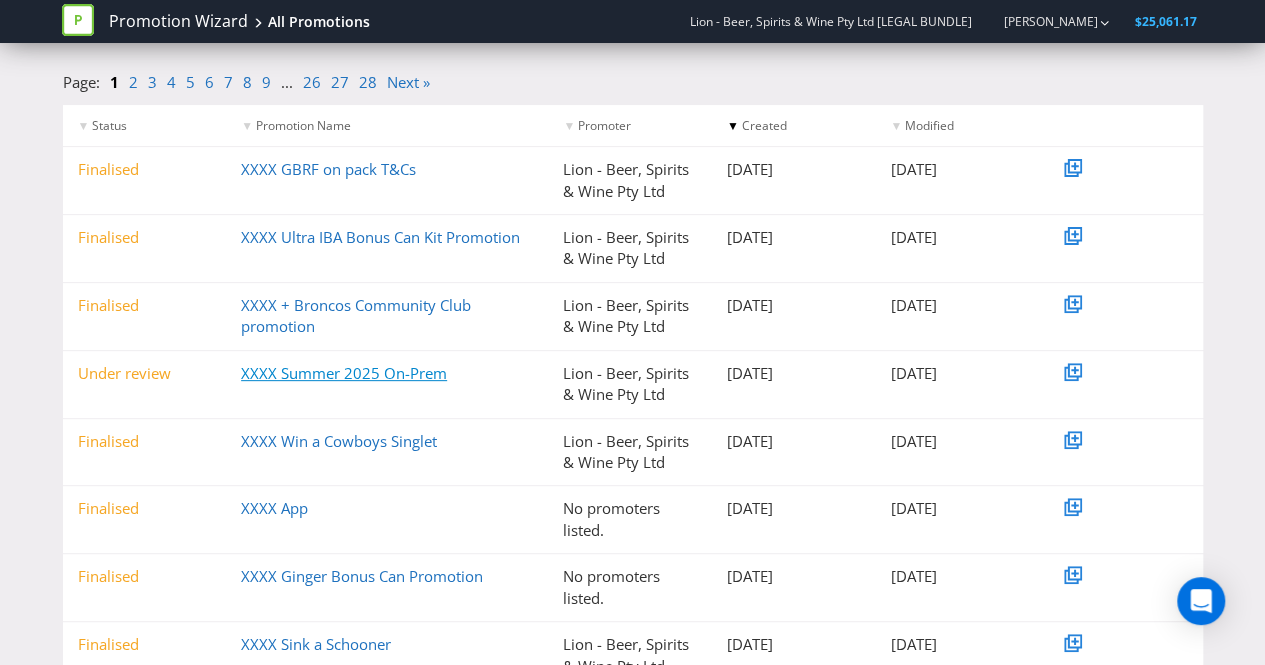 click on "XXXX Summer 2025 On-Prem" at bounding box center [344, 373] 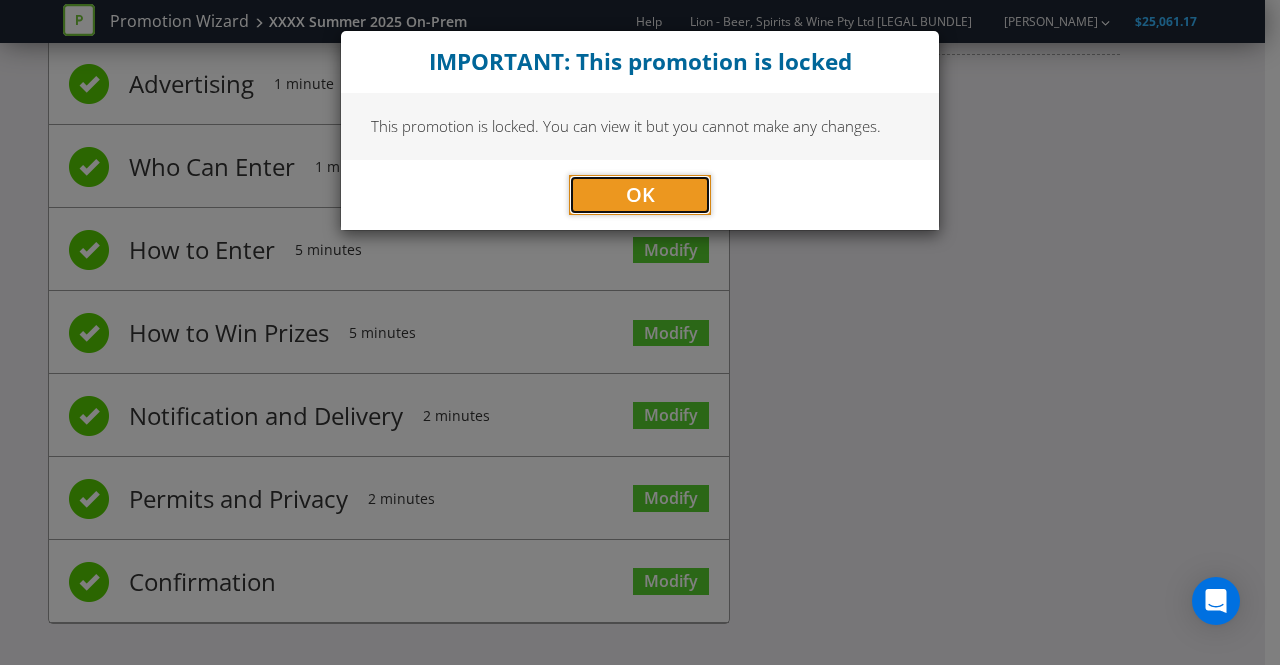 click on "OK" at bounding box center (640, 195) 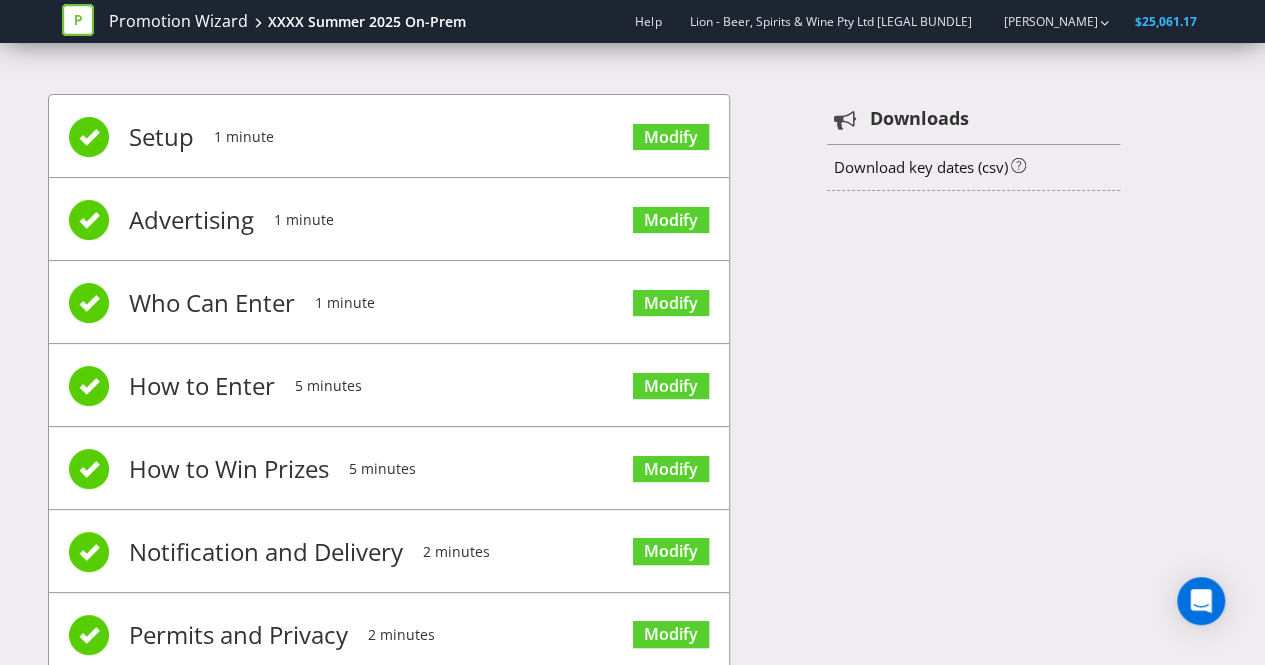 scroll, scrollTop: 136, scrollLeft: 0, axis: vertical 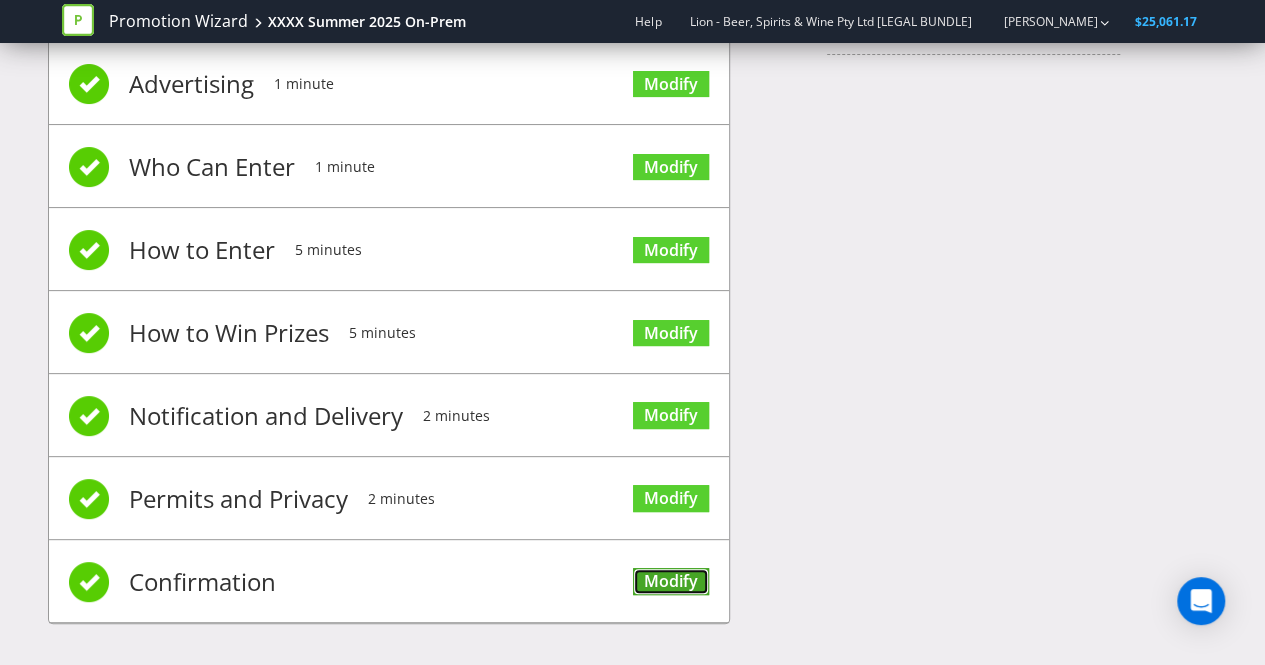 click on "Modify" at bounding box center [671, 581] 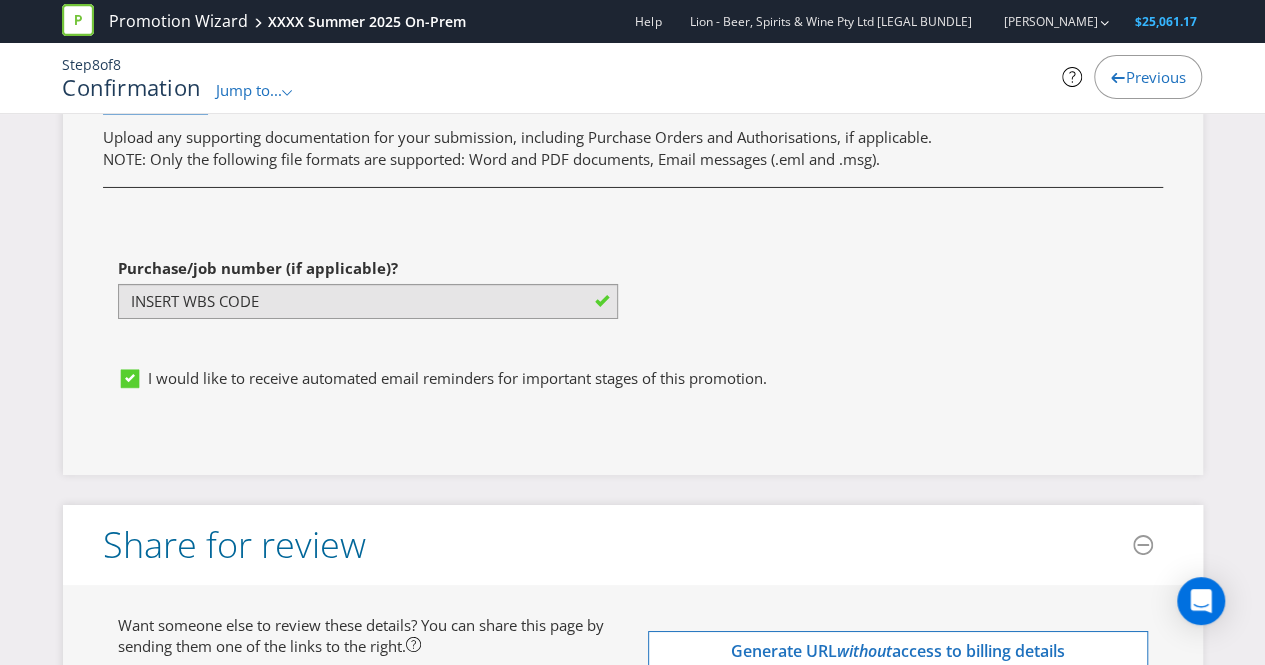scroll, scrollTop: 7453, scrollLeft: 0, axis: vertical 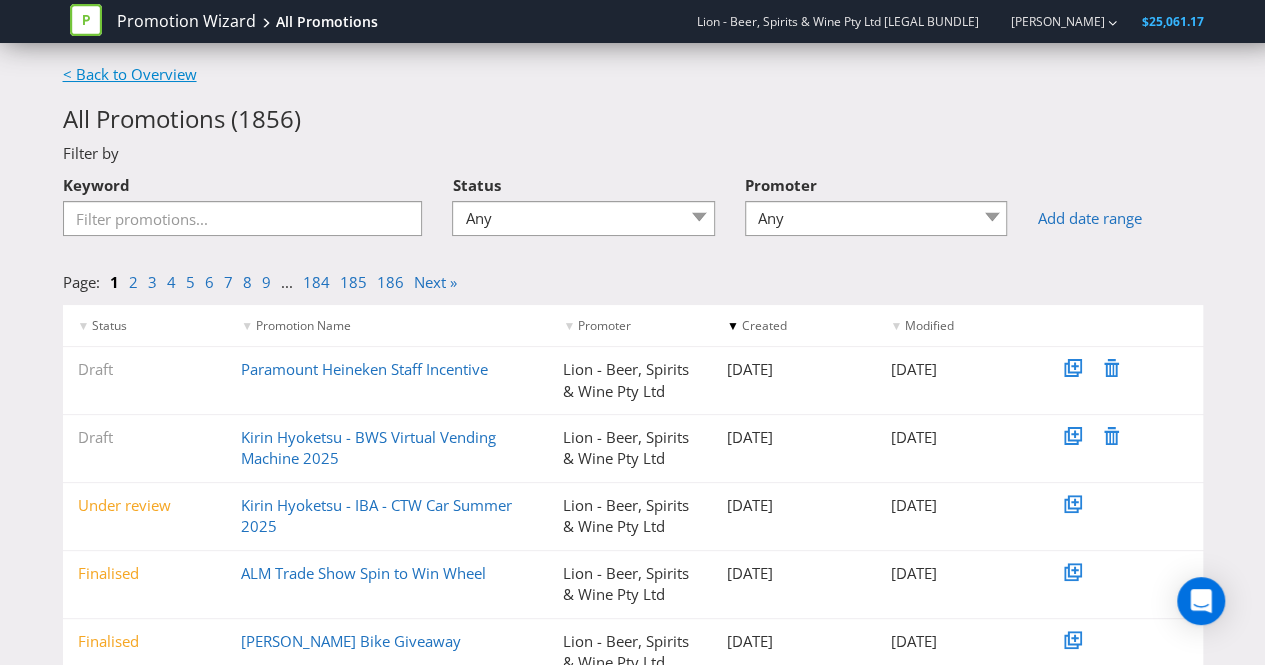 click on "< Back to Overview" at bounding box center (130, 74) 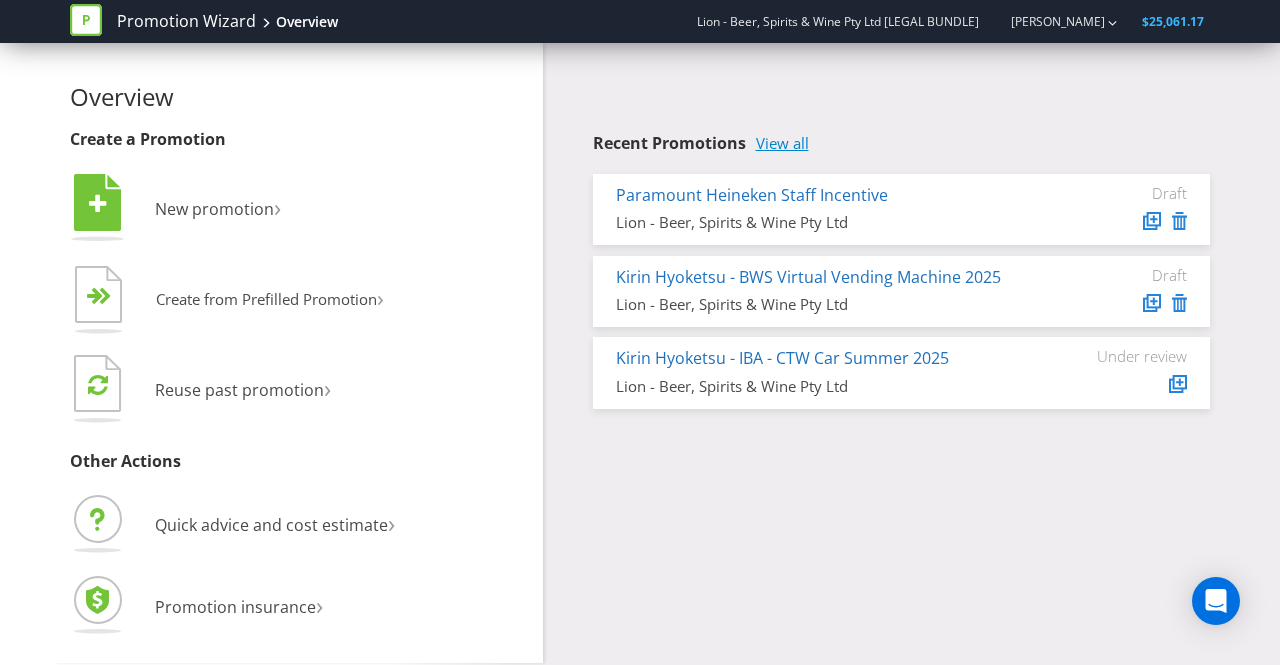 click on "View all" at bounding box center (782, 143) 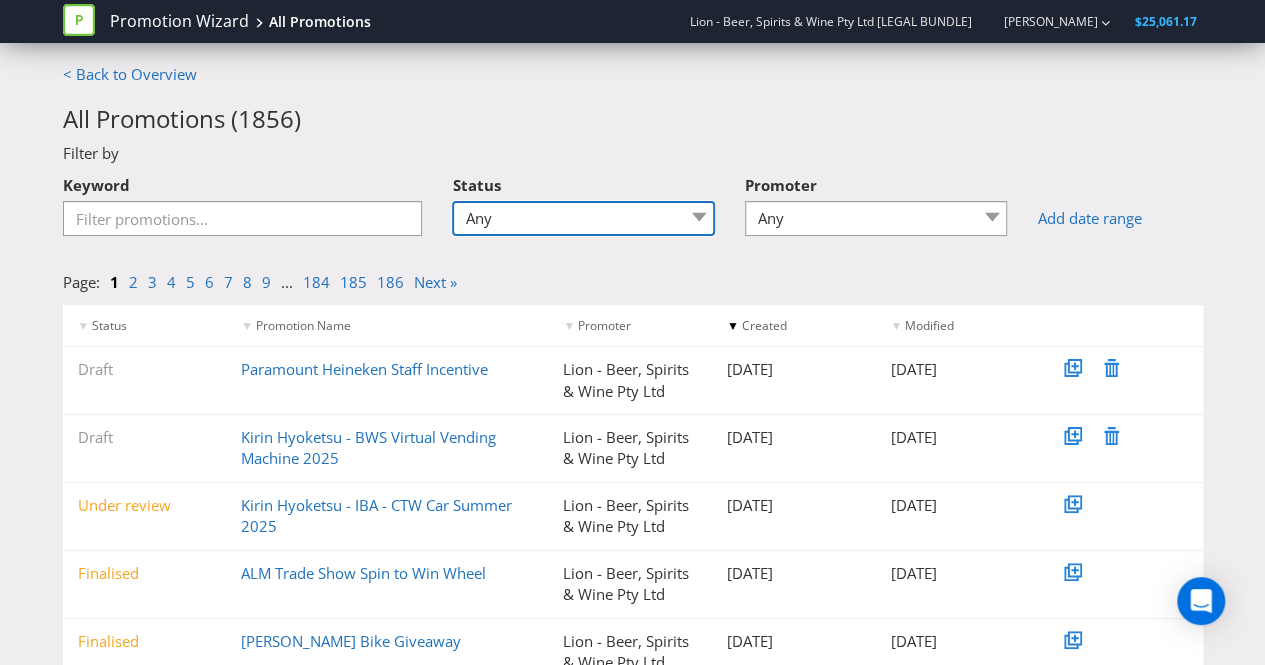 click on "Any Draft Under review Unlocked for amendments Amendments submitted Finalised" at bounding box center (583, 218) 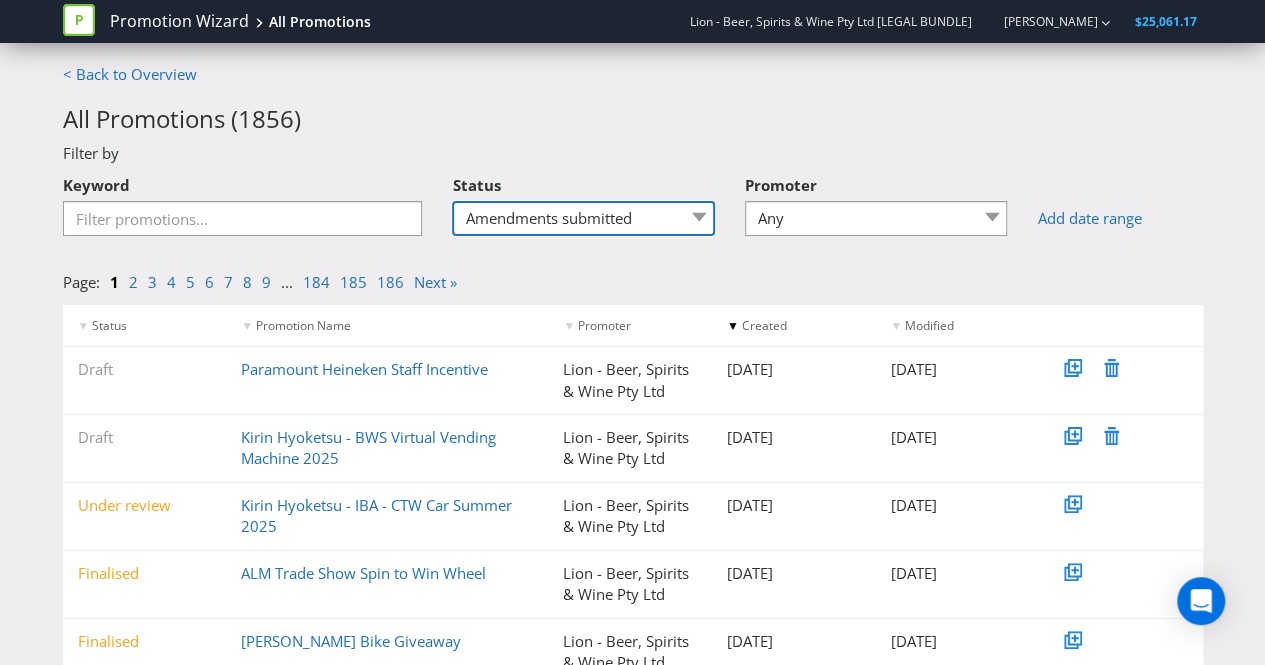 click on "Any Draft Under review Unlocked for amendments Amendments submitted Finalised" at bounding box center [583, 218] 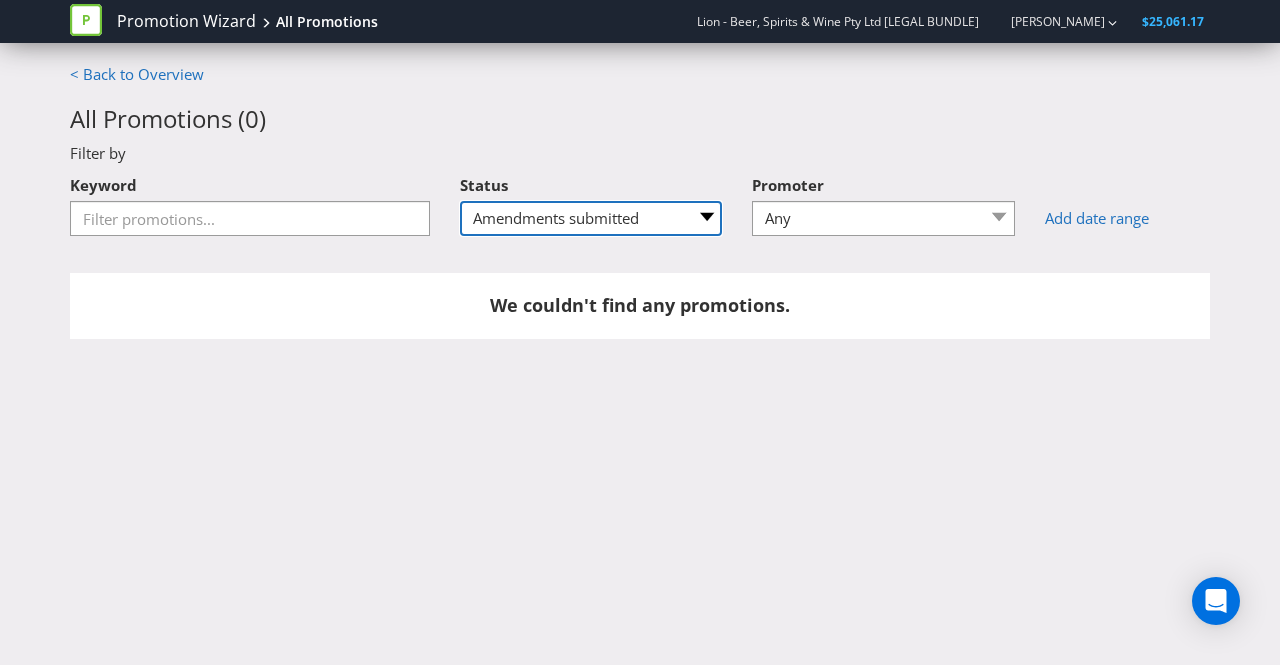 click on "Any Draft Under review Unlocked for amendments Amendments submitted Finalised" at bounding box center [591, 218] 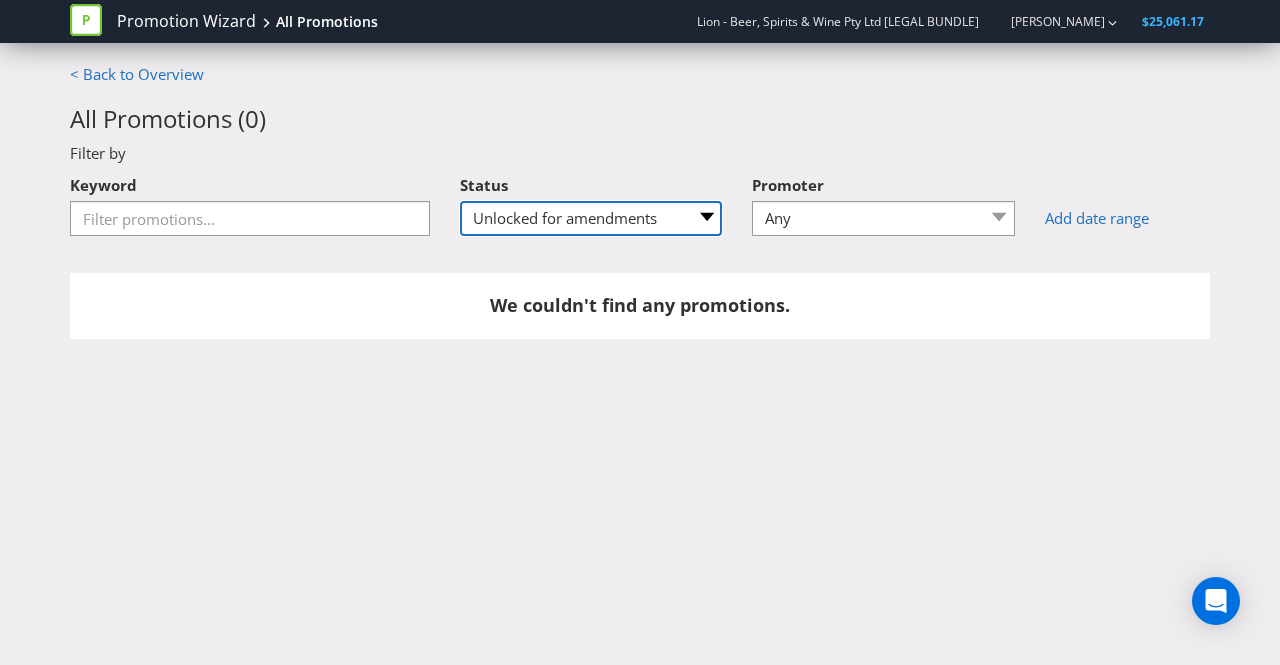 click on "Any Draft Under review Unlocked for amendments Amendments submitted Finalised" at bounding box center (591, 218) 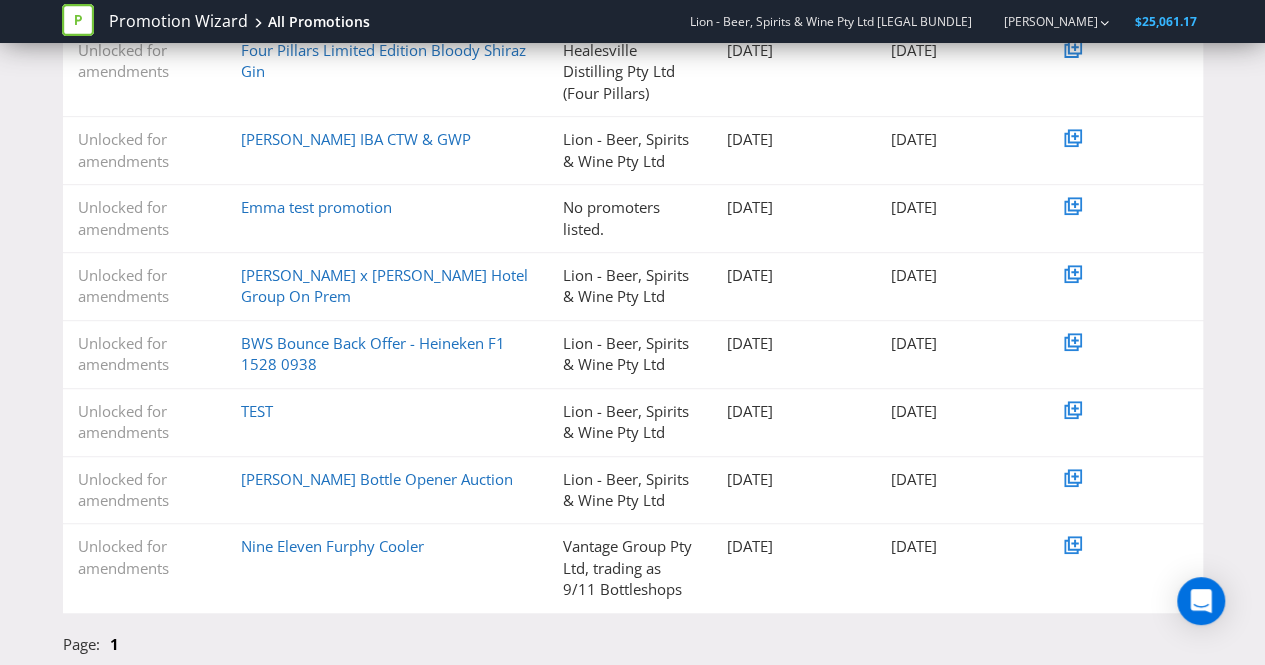scroll, scrollTop: 0, scrollLeft: 0, axis: both 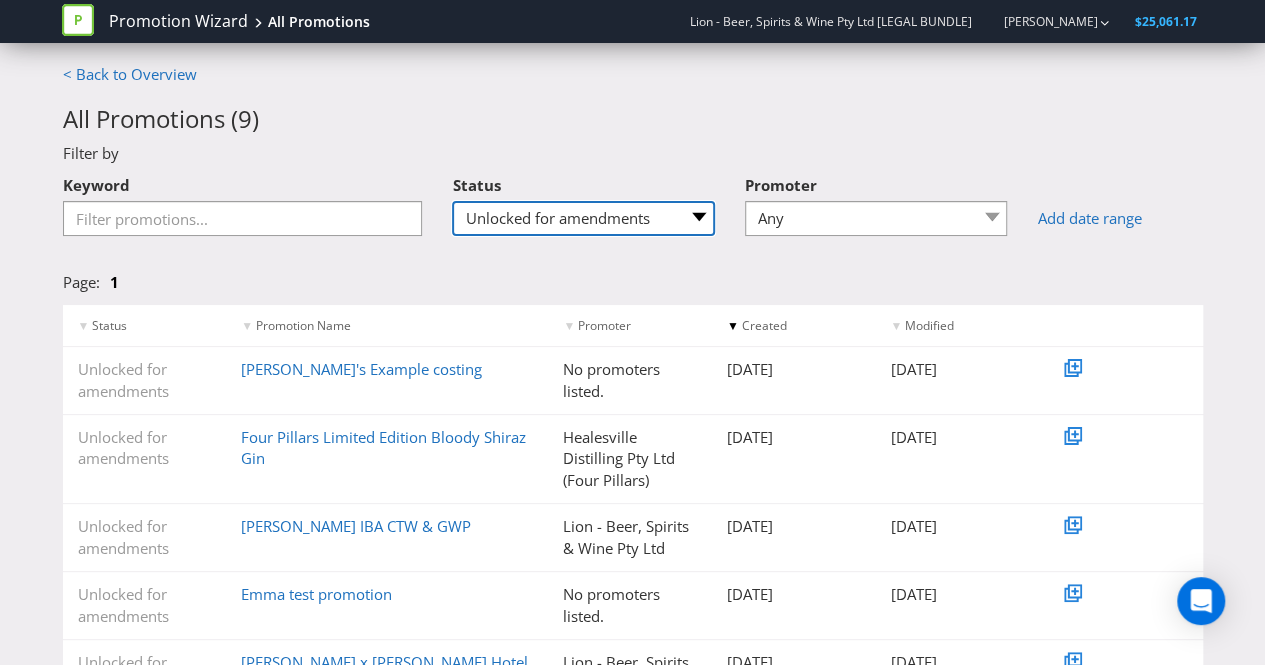 click on "Any Draft Under review Unlocked for amendments Amendments submitted Finalised" at bounding box center [583, 218] 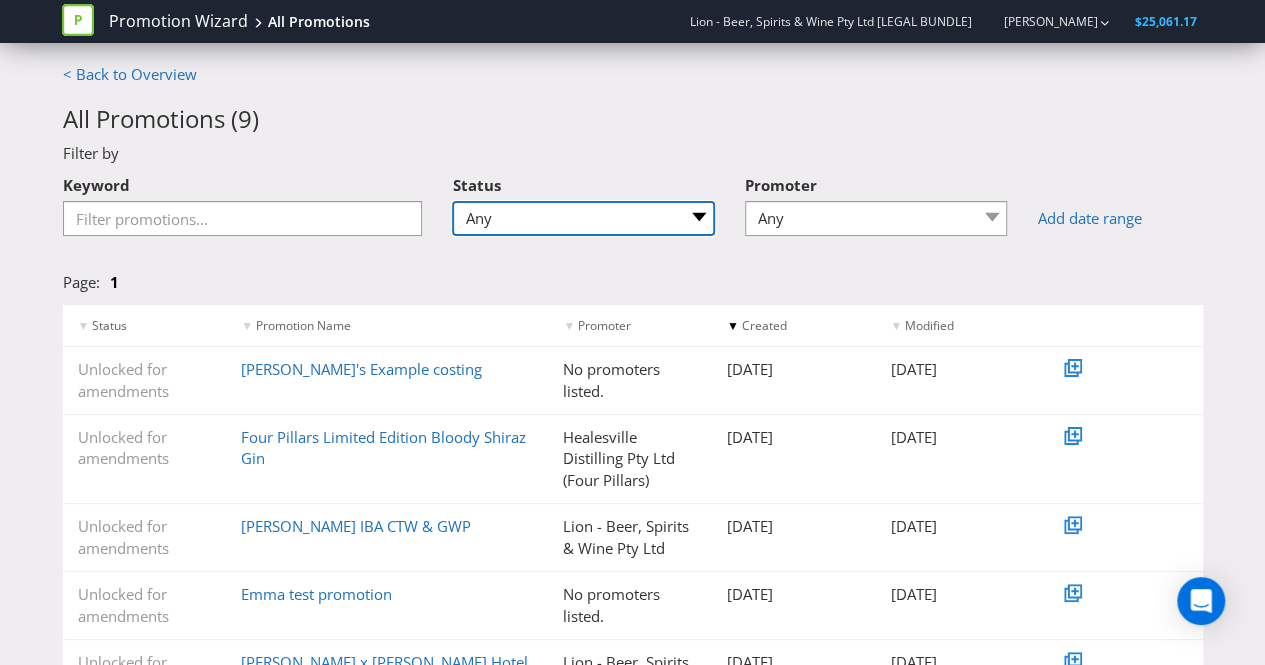 click on "Any Draft Under review Unlocked for amendments Amendments submitted Finalised" at bounding box center (583, 218) 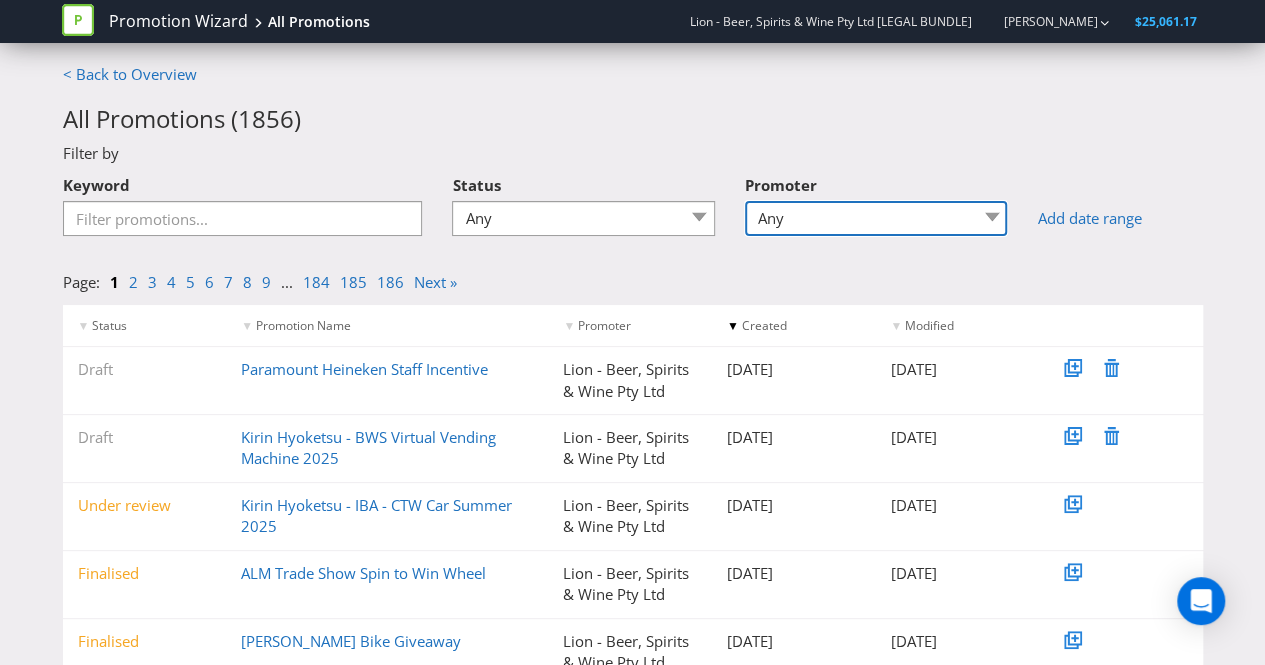 click on "Any "Q" Clubs Buyers Group Pty Ltd ActivateUTS Albion Shamrock Boulder AUR Ltd / Trading as Foodworks AUSTRALIAN LIQUOR MARKETERS PTY AUSTRALIAN LIQUOR MARKETERS PTY. LIMITED Australian United Retailers Ltd Banma Management Pty Ltd Brothers Leagues Club BURWOOD ROAD HOTEL PTY LTD Campfire Creative Canterbury Hurlstone Park RSL Club Ltd Casinos Austria International (Cairns) Pty Ltd Chambers Cellars Chinderah Tavern Coolangatta Hotel CQ Hotels Curtin University Tavern De Vine Cellars Inglewood De Vine Cellars Noranda Empire Hotel (QLD) Pty Ltd Entrance liquor holdings pty ltd Harry Brown Torquay Healesville Distilling Pty Ltd (Four Pillars) Hotel & Leisure Management Pty Ltd Hotel & Tourism Management Pty Ltd  Hotel and Tourism Management Pty Ltd Hotel Wickham Investments Pty Ltd t/a The Wickham Hotel Ice Box Liquor Independent Liquor Retailers Pty Ltd Inlom Pty Ltd  Inverell Sporties Junction Hotel Moora Laurieton Hotel LD&D Australia Pty Ltd LD&D Australia Pty Ltd  Lillywhite Hotel Group Lion Liquor Barons" at bounding box center (876, 218) 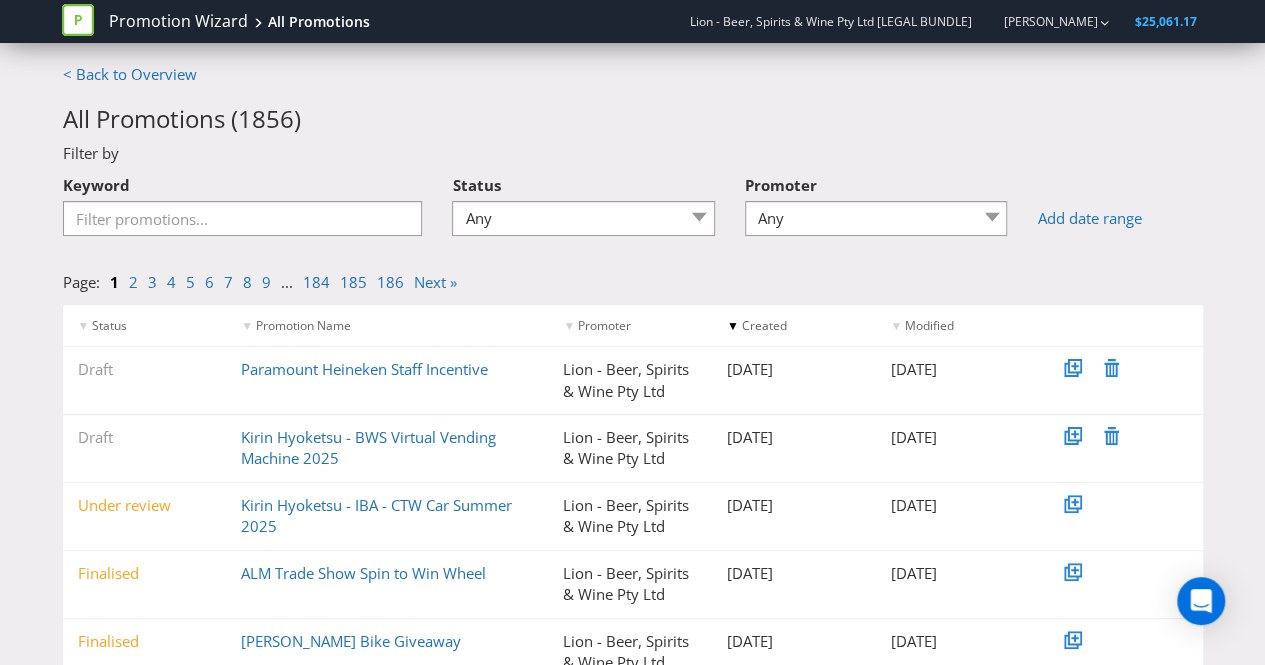 click on "< Back to Overview All Promotions ( 1856 ) Filter by Keyword Status   Any Draft Under review Unlocked for amendments Amendments submitted Finalised Promoter   Any "Q" Clubs Buyers Group Pty Ltd ActivateUTS Albion Shamrock Boulder AUR Ltd / Trading as Foodworks AUSTRALIAN LIQUOR MARKETERS PTY AUSTRALIAN LIQUOR MARKETERS PTY. LIMITED Australian United Retailers Ltd Banma Management Pty Ltd Brothers Leagues Club BURWOOD ROAD HOTEL PTY LTD Campfire Creative Canterbury Hurlstone Park RSL Club Ltd Casinos Austria International (Cairns) Pty Ltd Chambers Cellars Chinderah Tavern Coolangatta Hotel CQ Hotels Curtin University Tavern De Vine Cellars Inglewood De Vine Cellars Noranda Empire Hotel (QLD) Pty Ltd Entrance liquor holdings pty ltd Harry Brown Torquay Healesville Distilling Pty Ltd (Four Pillars) Hotel & Leisure Management Pty Ltd Hotel & Tourism Management Pty Ltd  Hotel and Tourism Management Pty Ltd Hotel Wickham Investments Pty Ltd t/a The Wickham Hotel Ice Box Liquor Independent Liquor Retailers Pty Ltd" at bounding box center (633, 581) 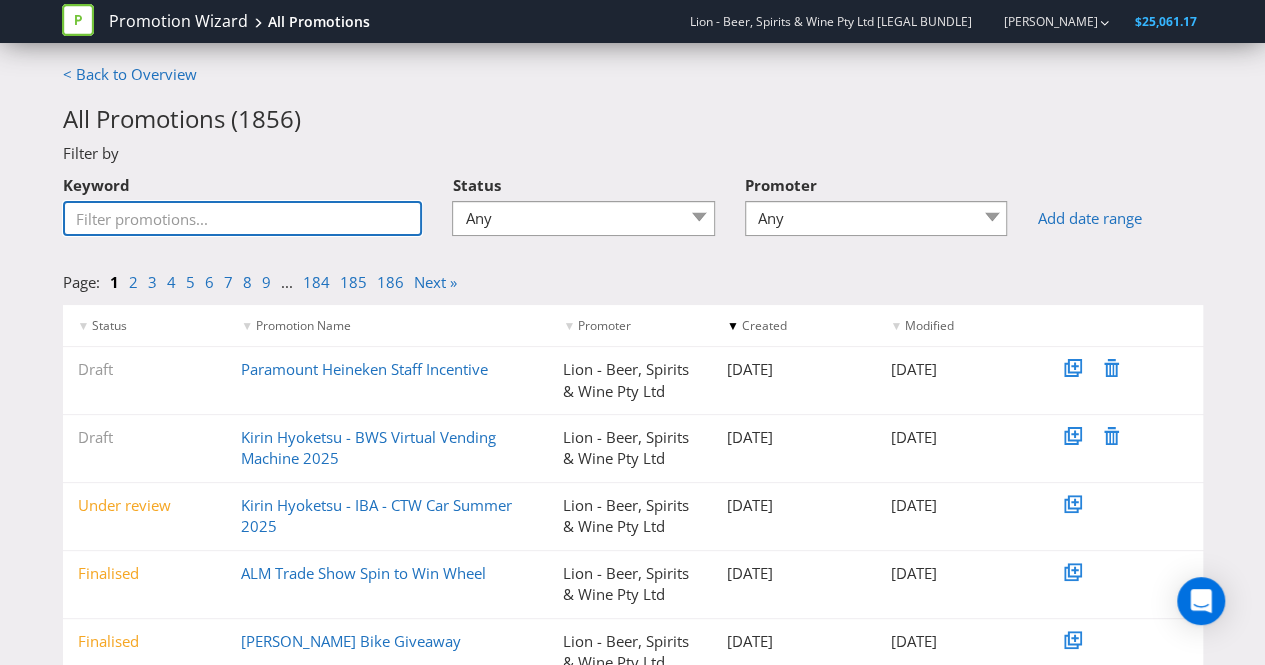 click on "Keyword" at bounding box center (243, 218) 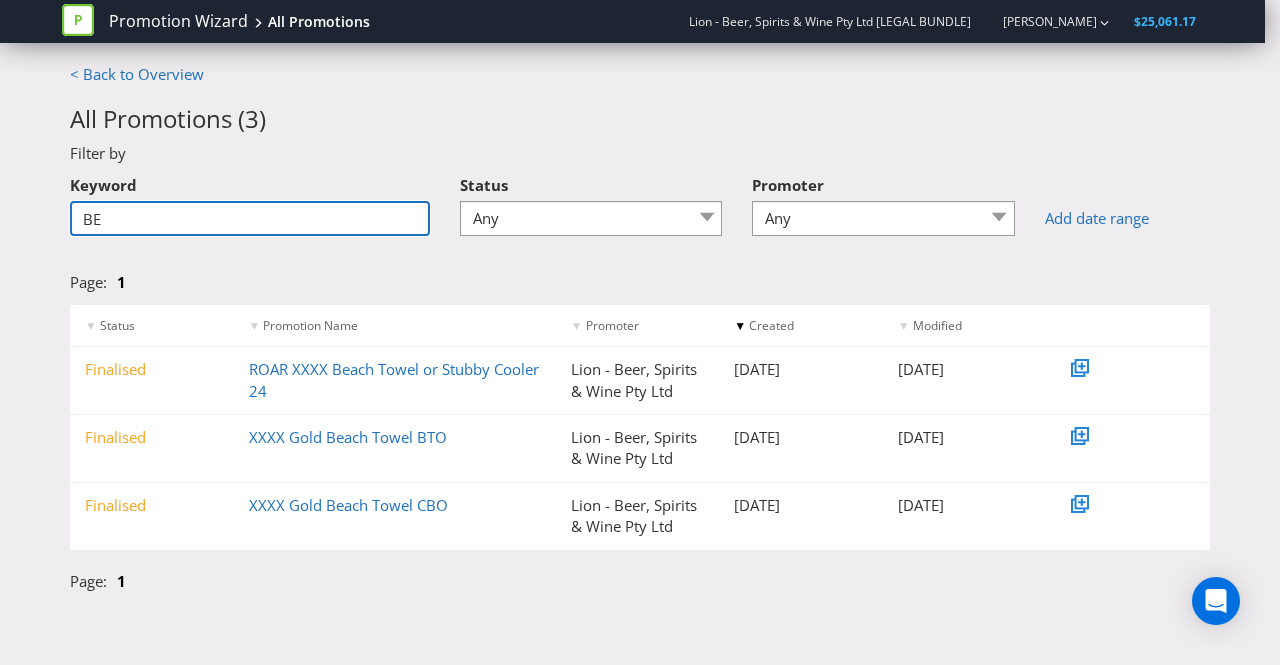 type on "B" 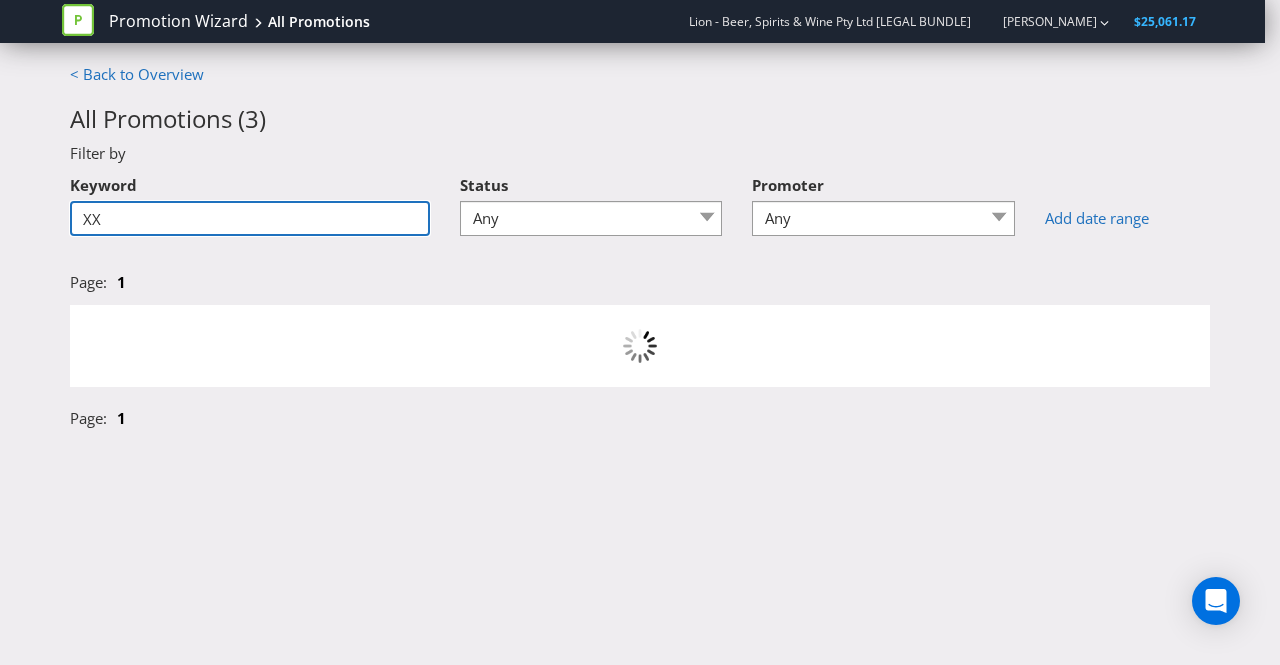 type on "XXX" 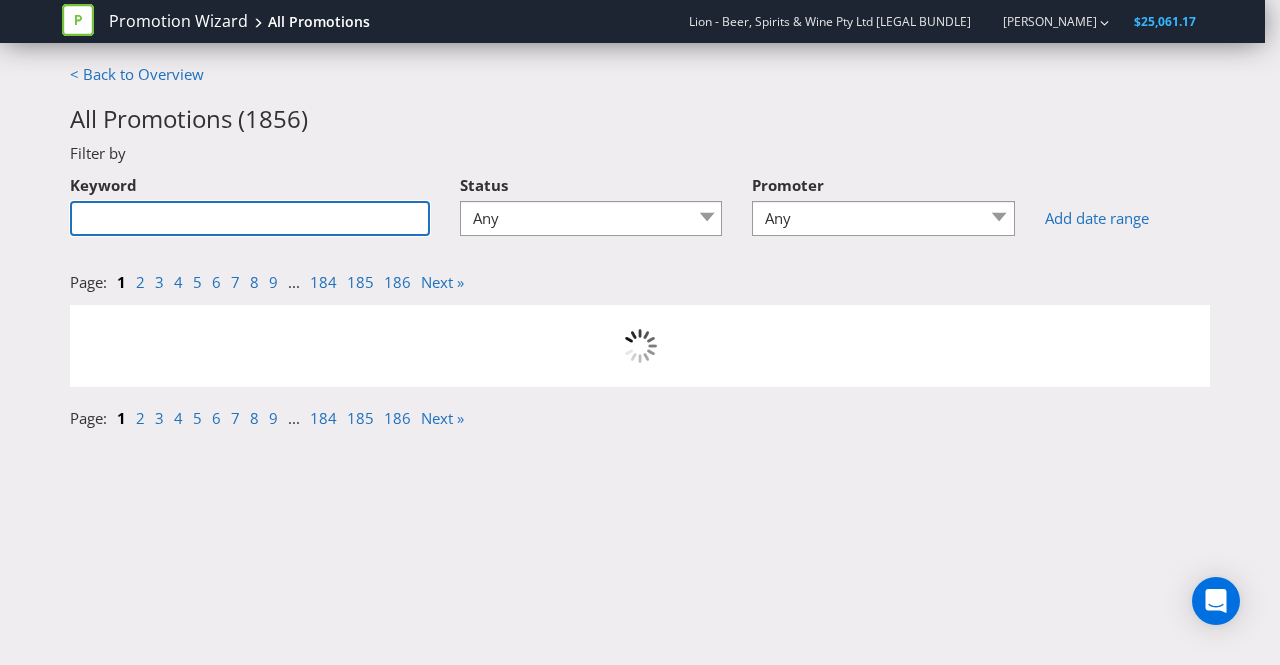 type on "X" 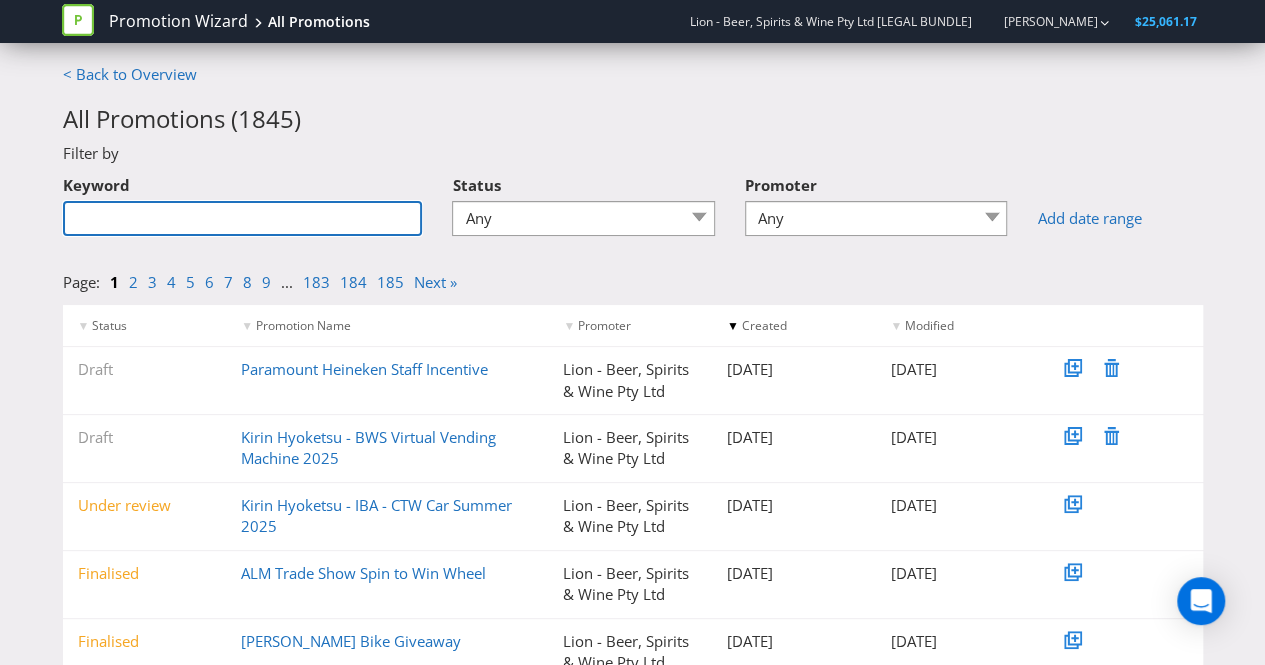 type on "X" 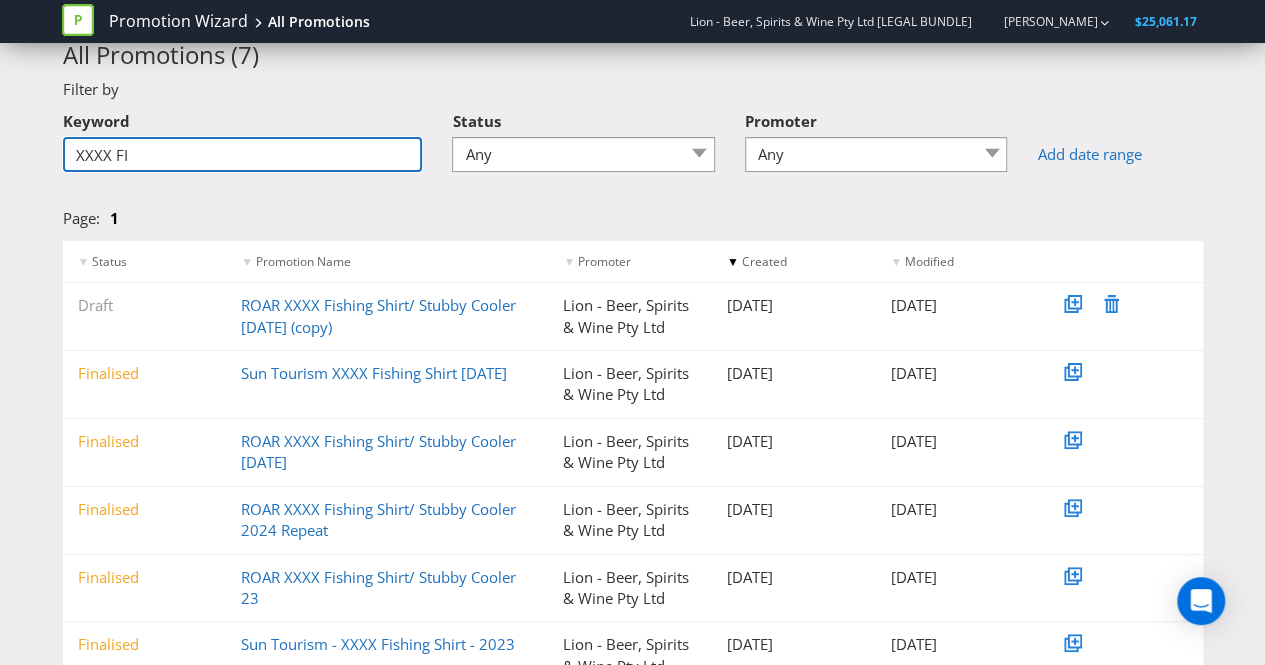 scroll, scrollTop: 65, scrollLeft: 0, axis: vertical 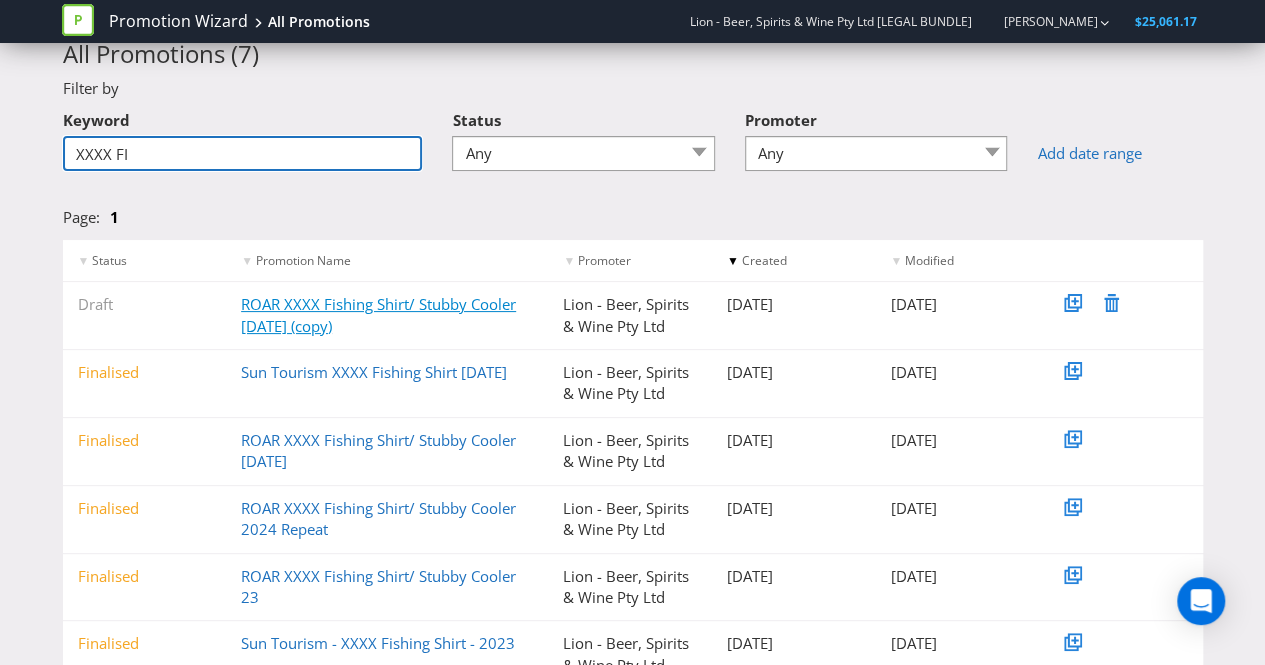 type on "XXXX FI" 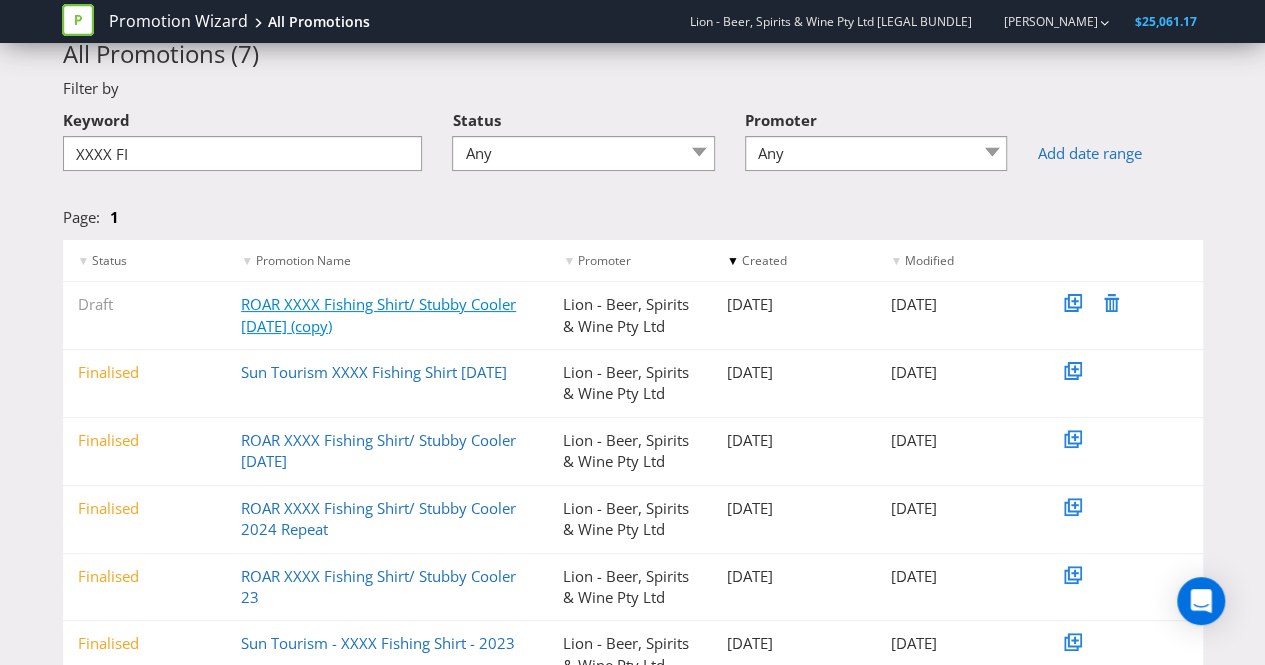 click on "ROAR XXXX Fishing Shirt/ Stubby Cooler June 2024 (copy)" at bounding box center (378, 314) 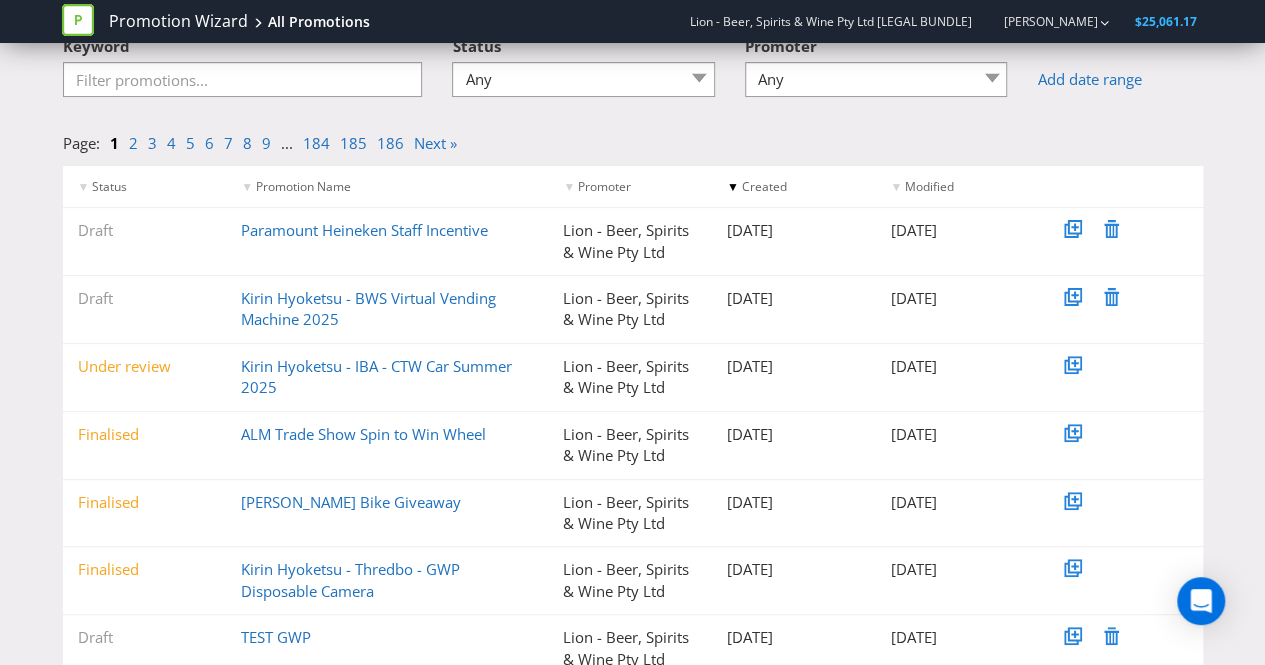 scroll, scrollTop: 140, scrollLeft: 0, axis: vertical 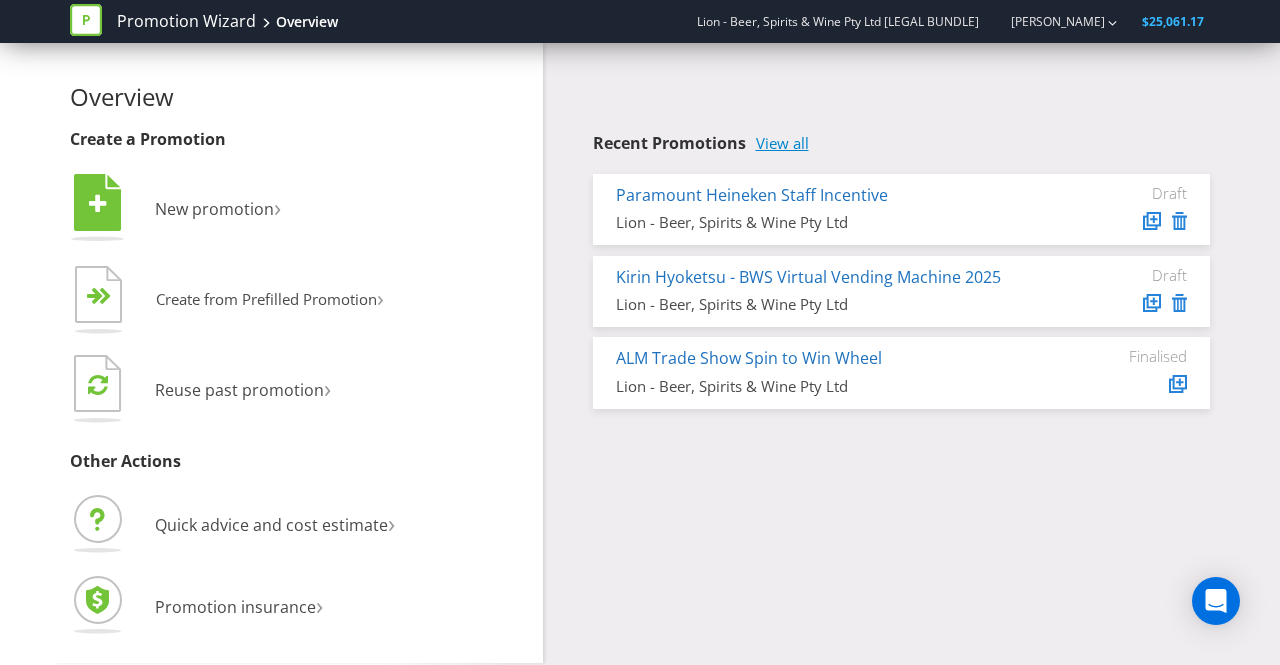 click on "View all" at bounding box center [782, 143] 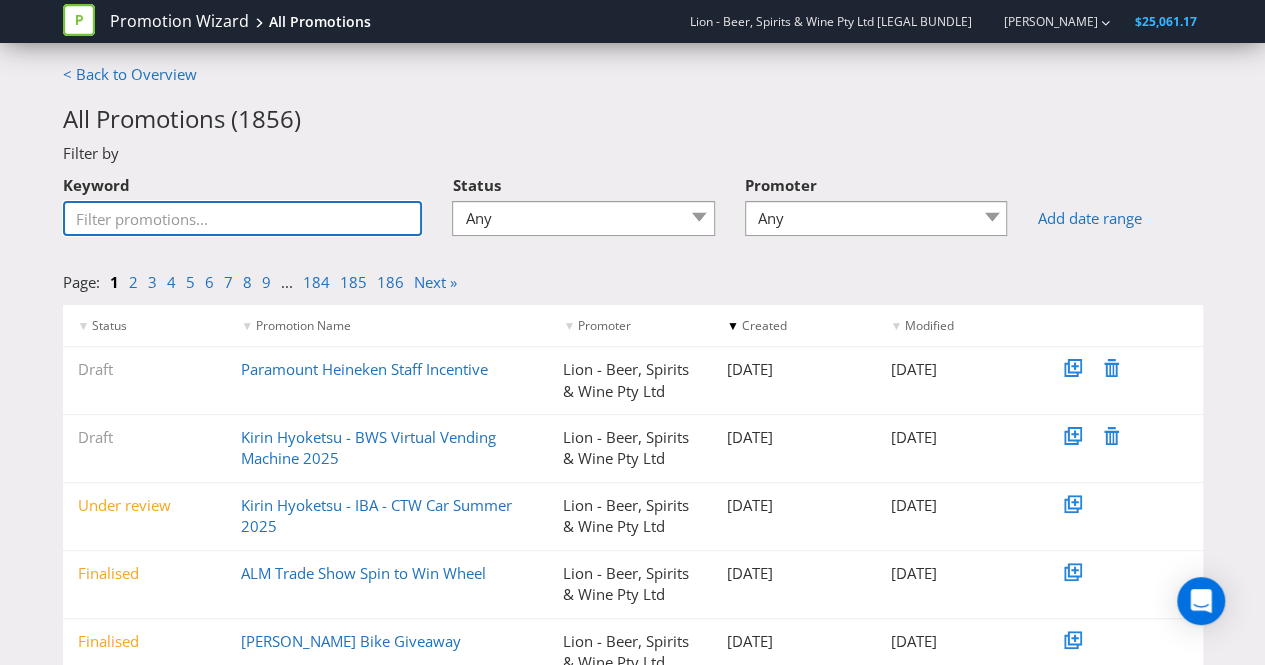 click on "Keyword" at bounding box center [243, 218] 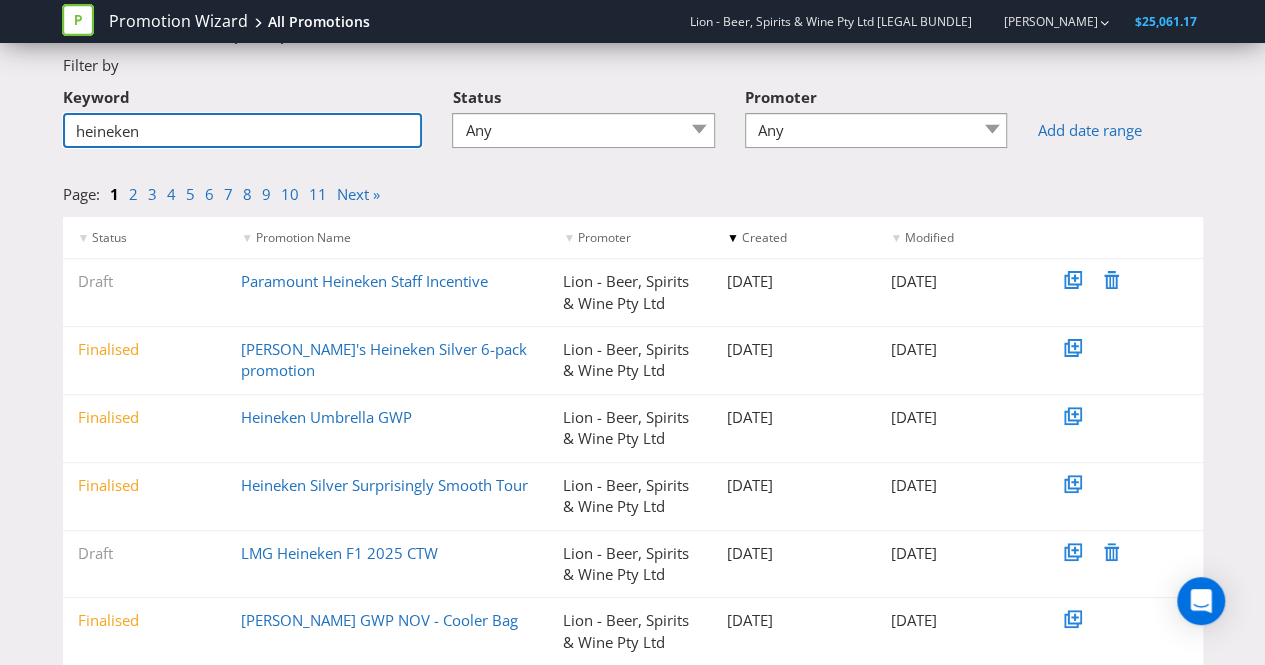 scroll, scrollTop: 0, scrollLeft: 0, axis: both 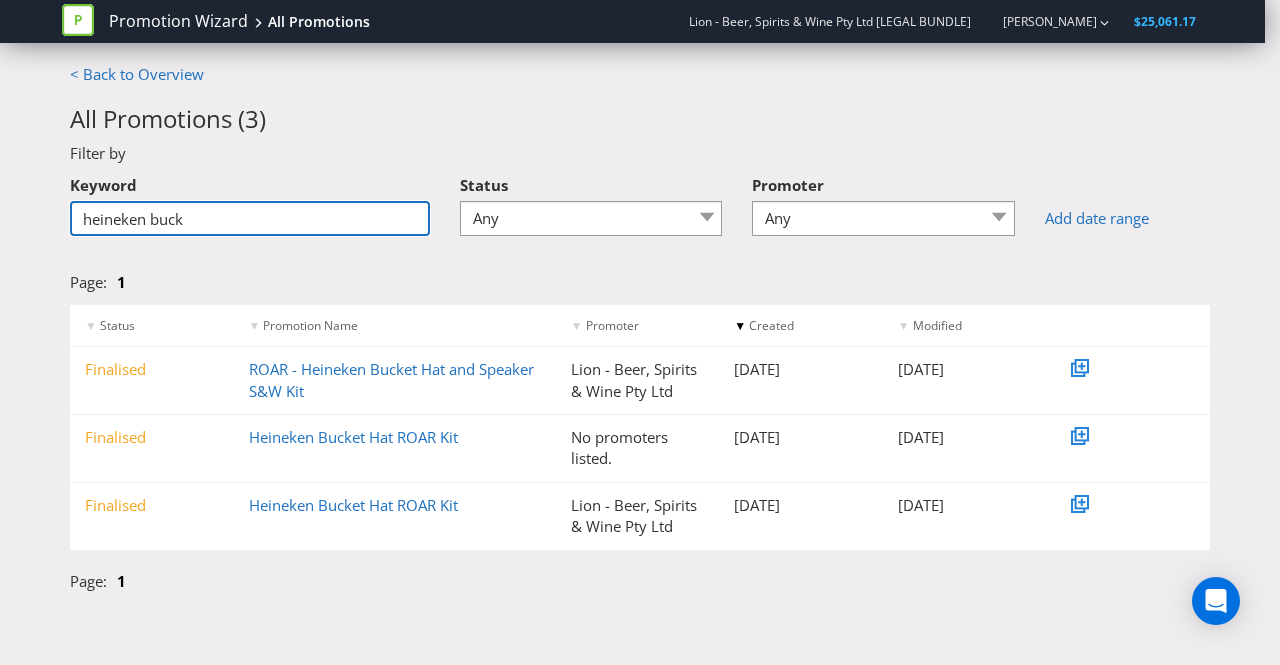type on "heineken buck" 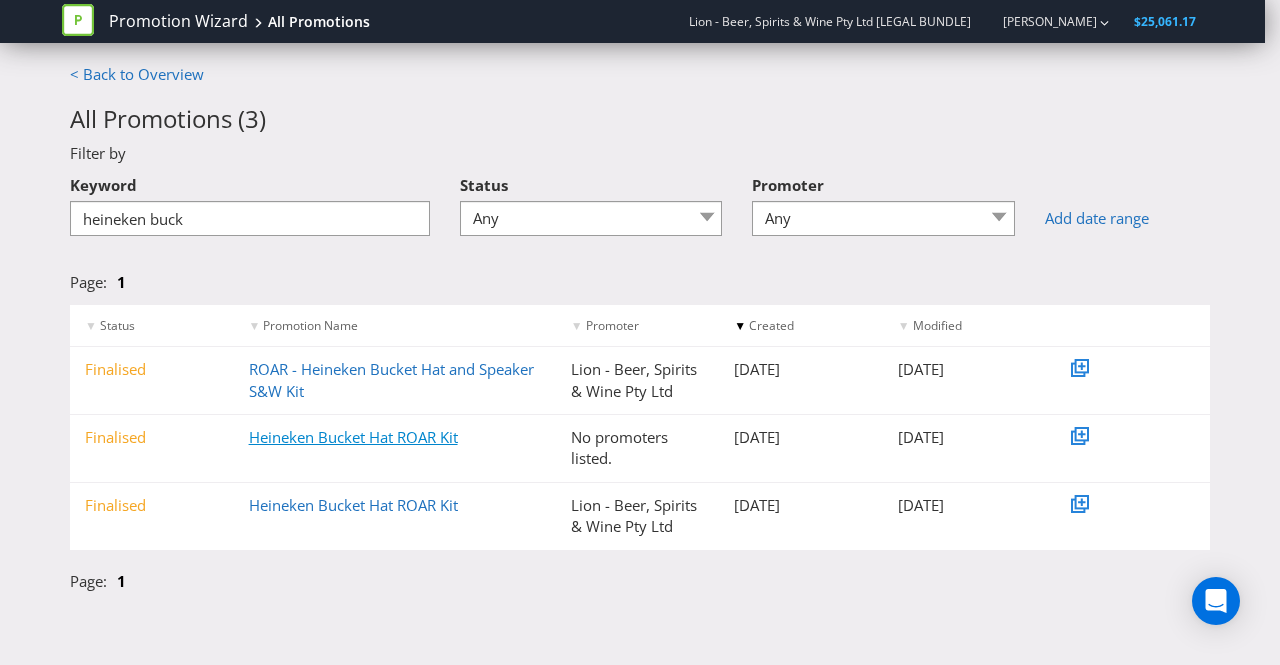 drag, startPoint x: 512, startPoint y: 363, endPoint x: 398, endPoint y: 434, distance: 134.3019 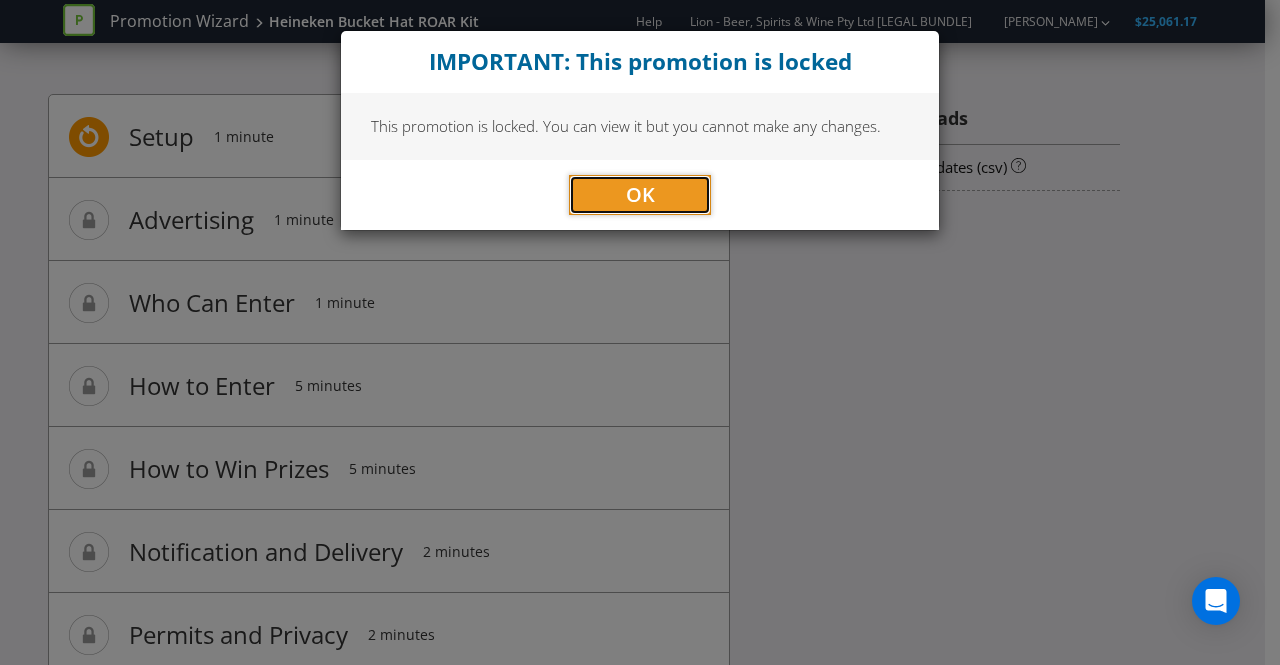 click on "OK" at bounding box center [640, 194] 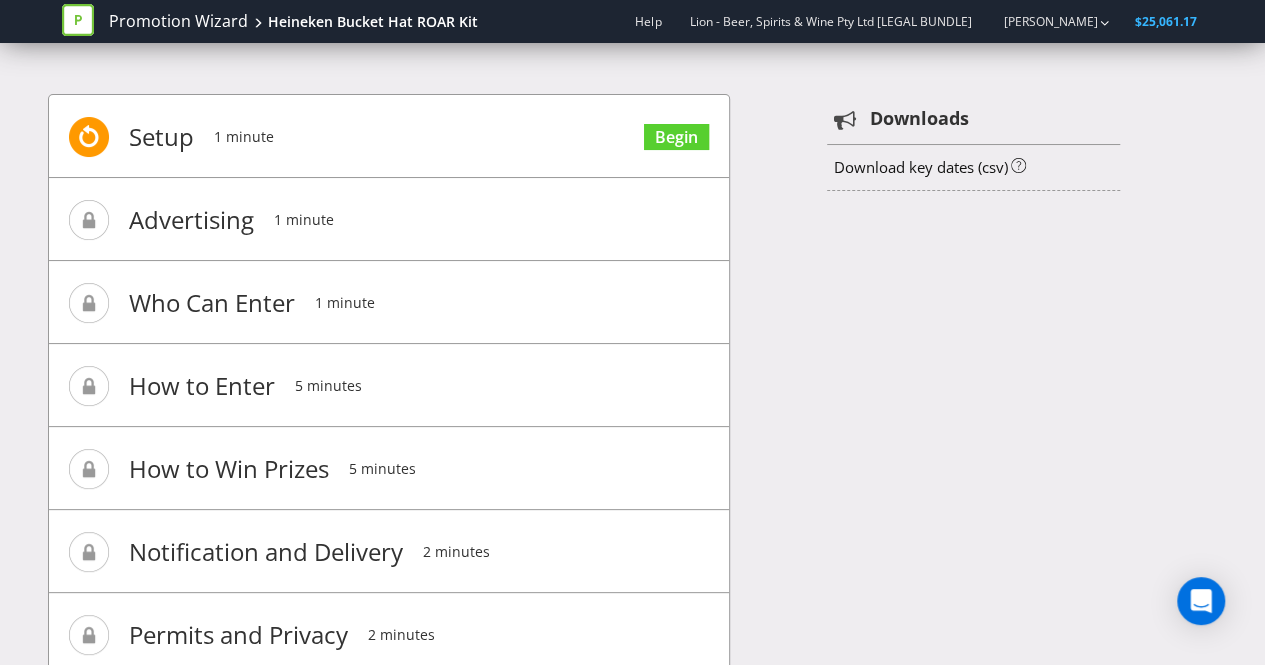 scroll, scrollTop: 136, scrollLeft: 0, axis: vertical 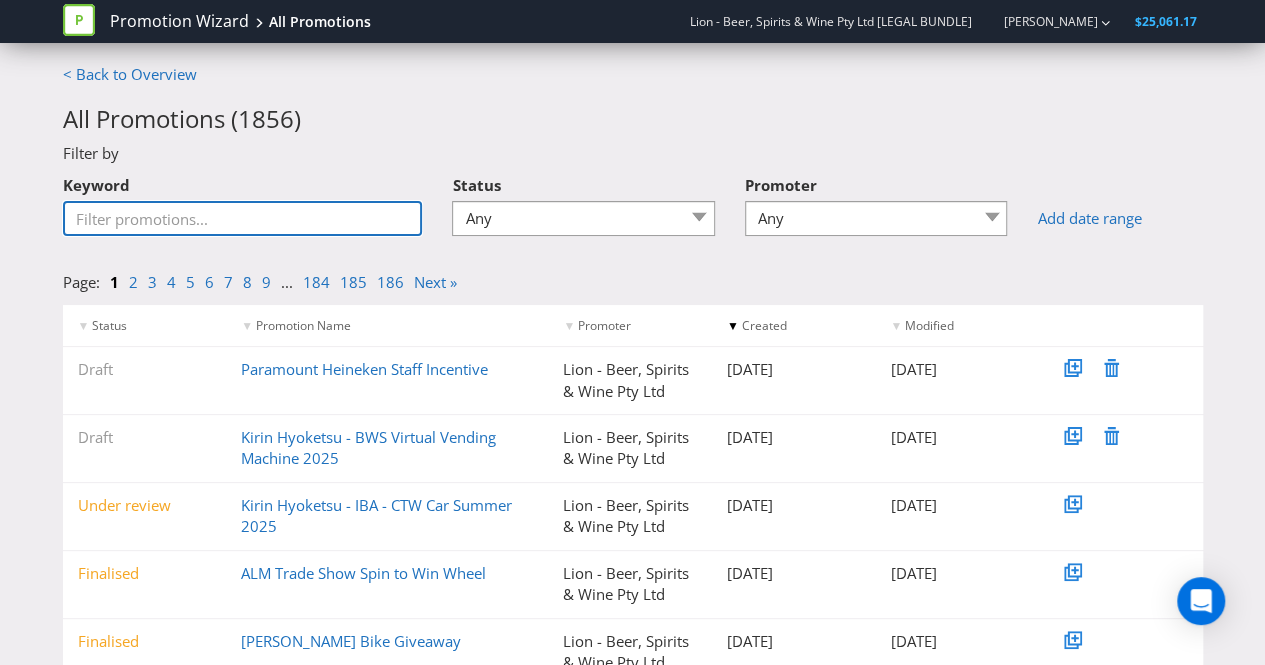 click on "Keyword" at bounding box center [243, 218] 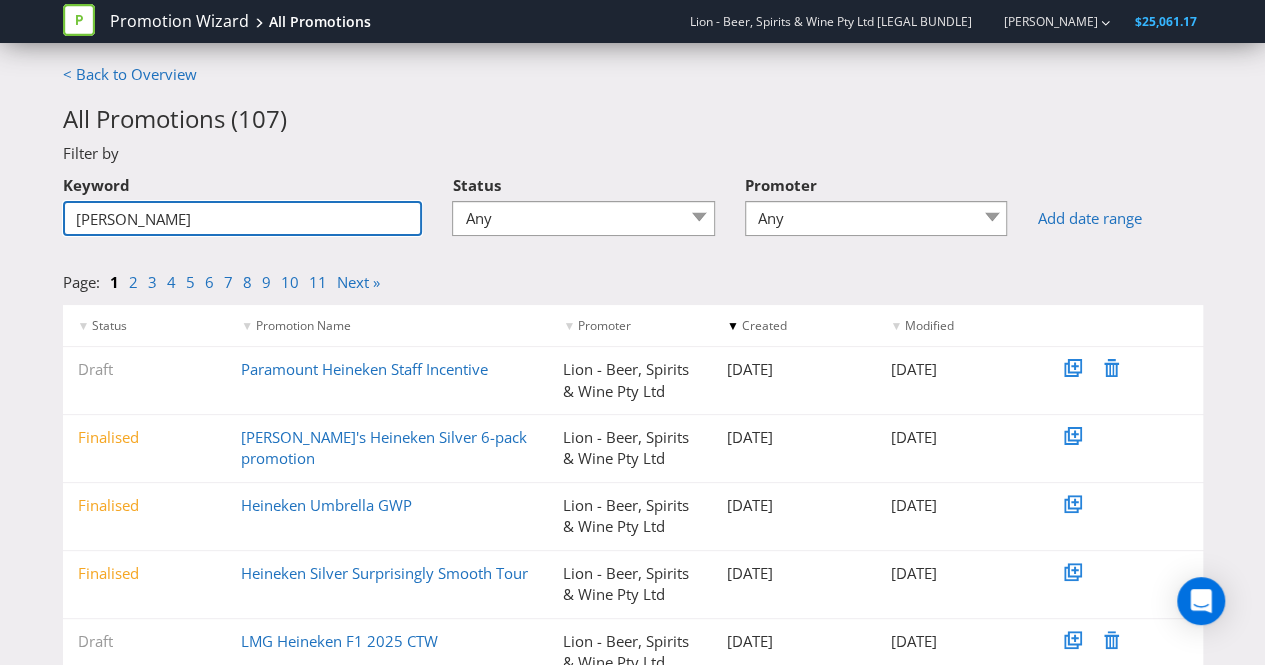 type on "heineken buck" 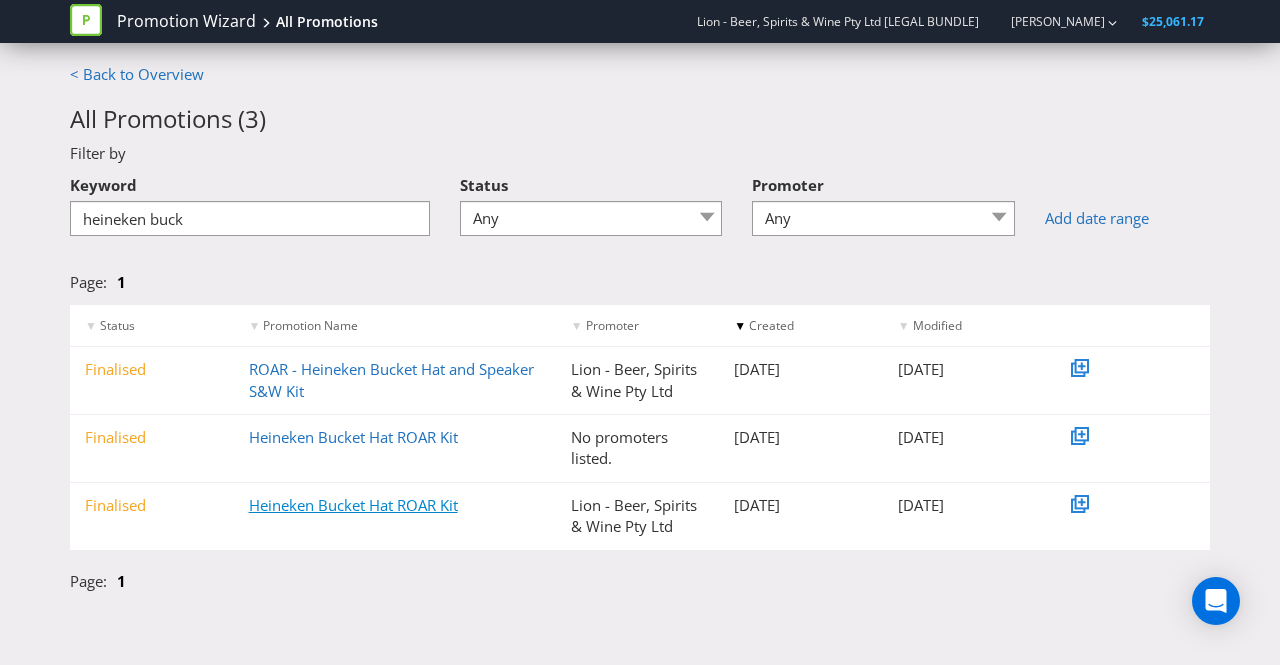 click on "Heineken Bucket Hat ROAR Kit" at bounding box center [353, 505] 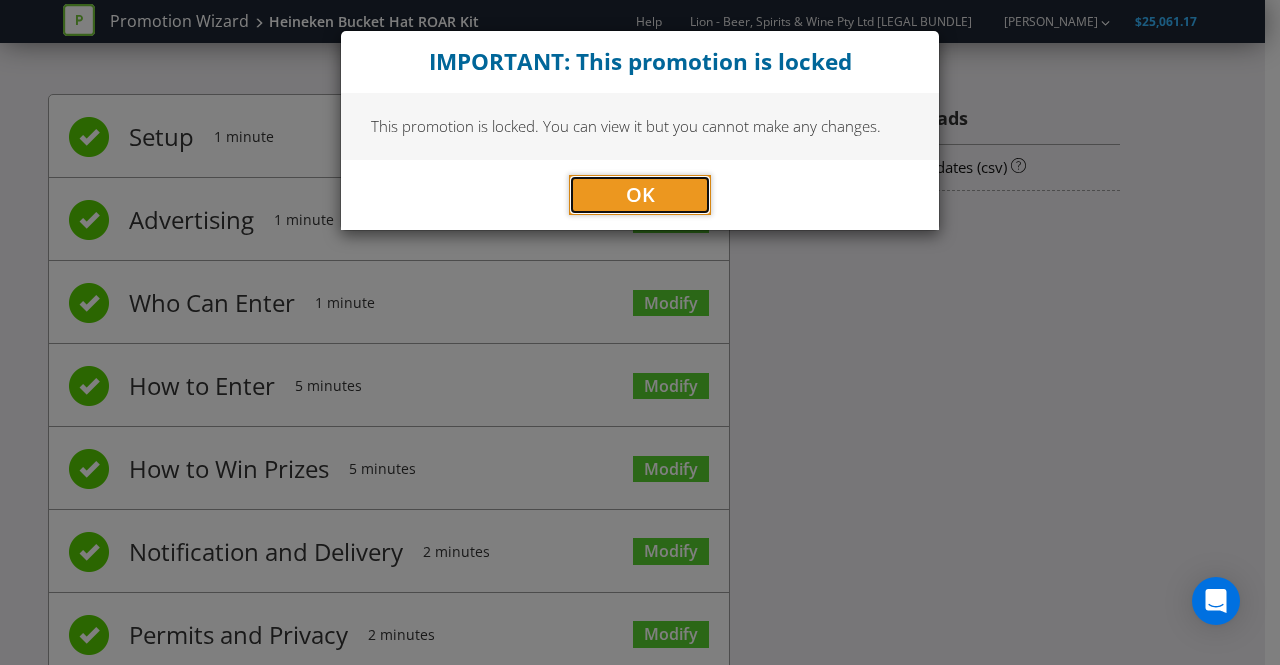 click on "OK" at bounding box center (640, 195) 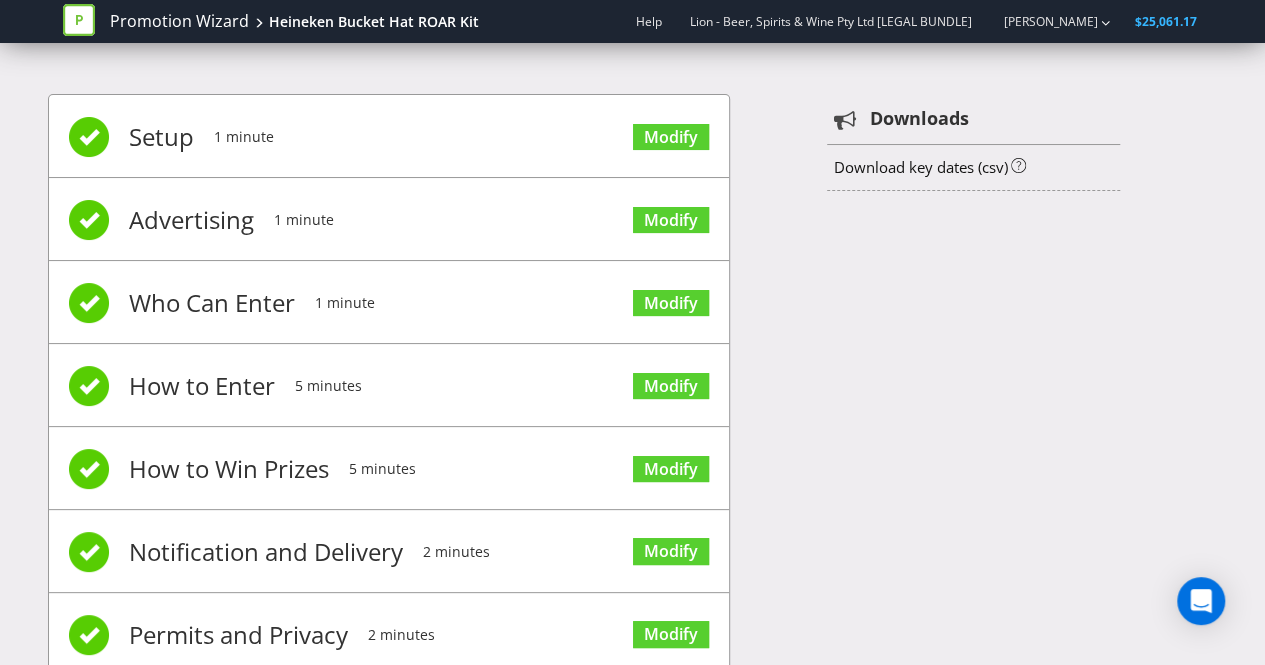 click on "How to Enter" at bounding box center [202, 386] 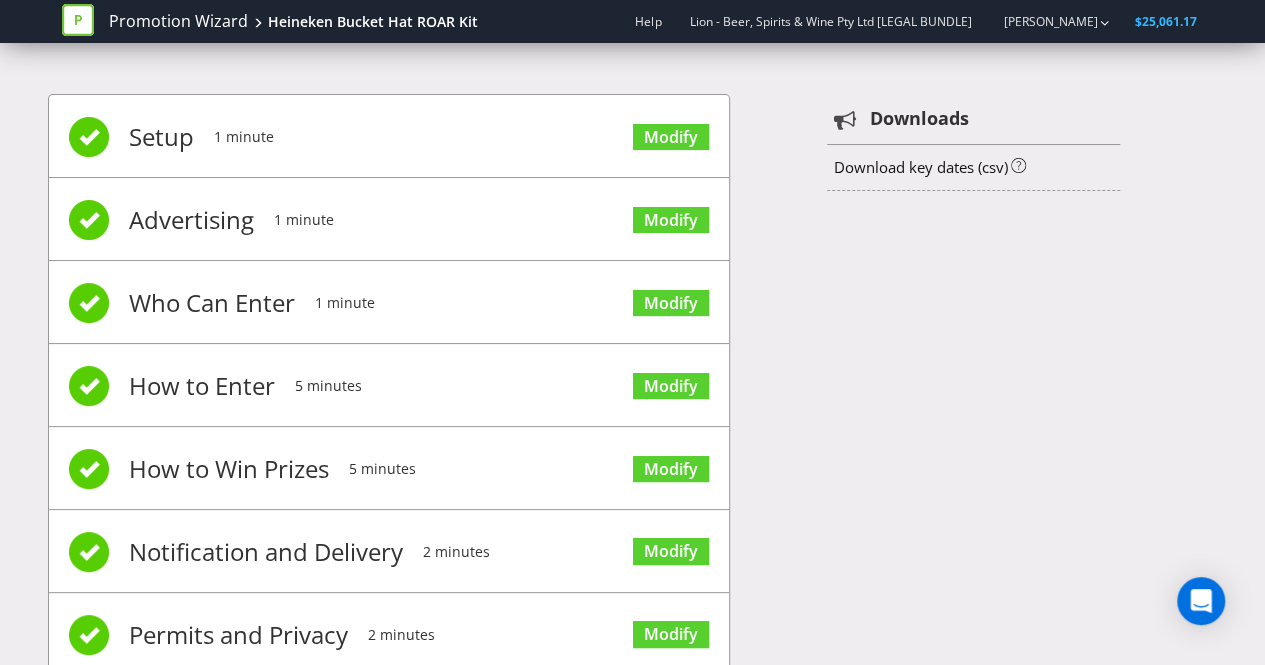 scroll, scrollTop: 136, scrollLeft: 0, axis: vertical 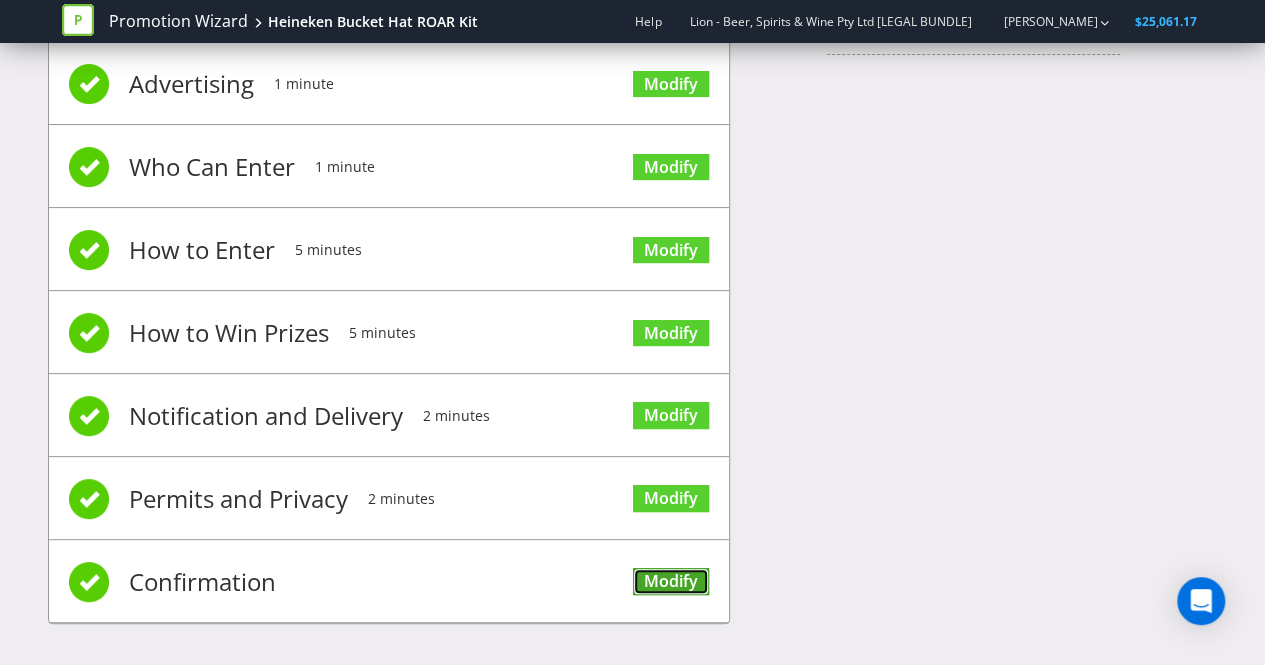 click on "Modify" at bounding box center (671, 581) 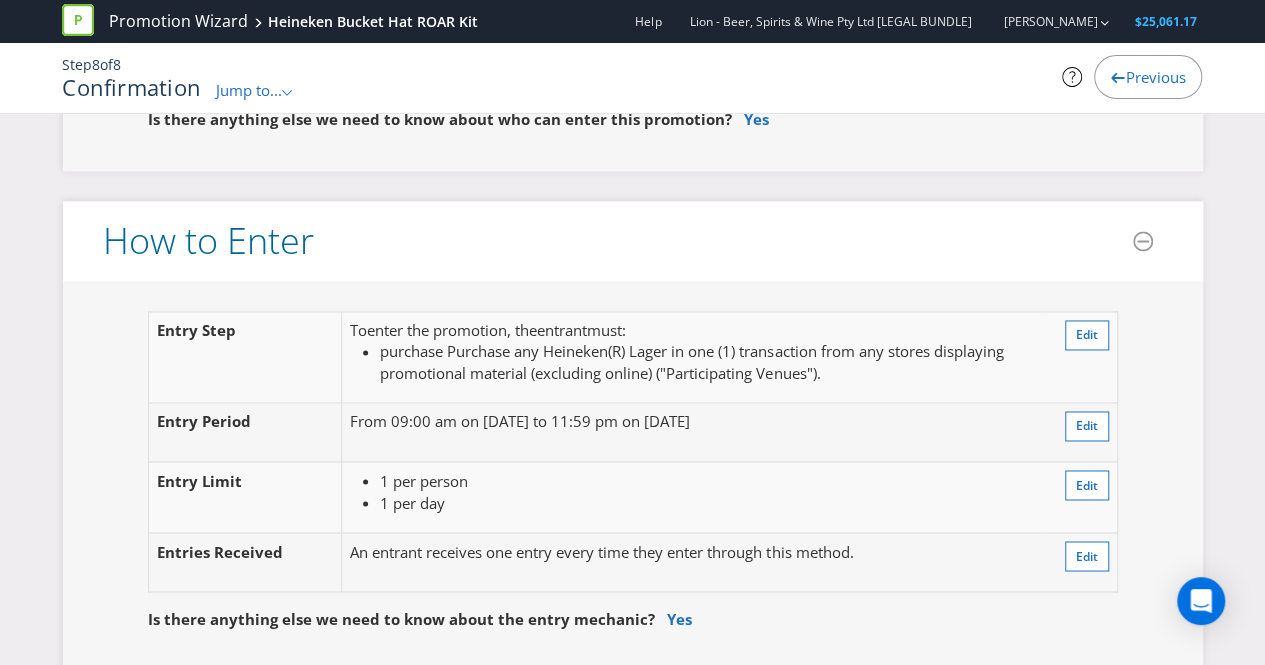 scroll, scrollTop: 1416, scrollLeft: 0, axis: vertical 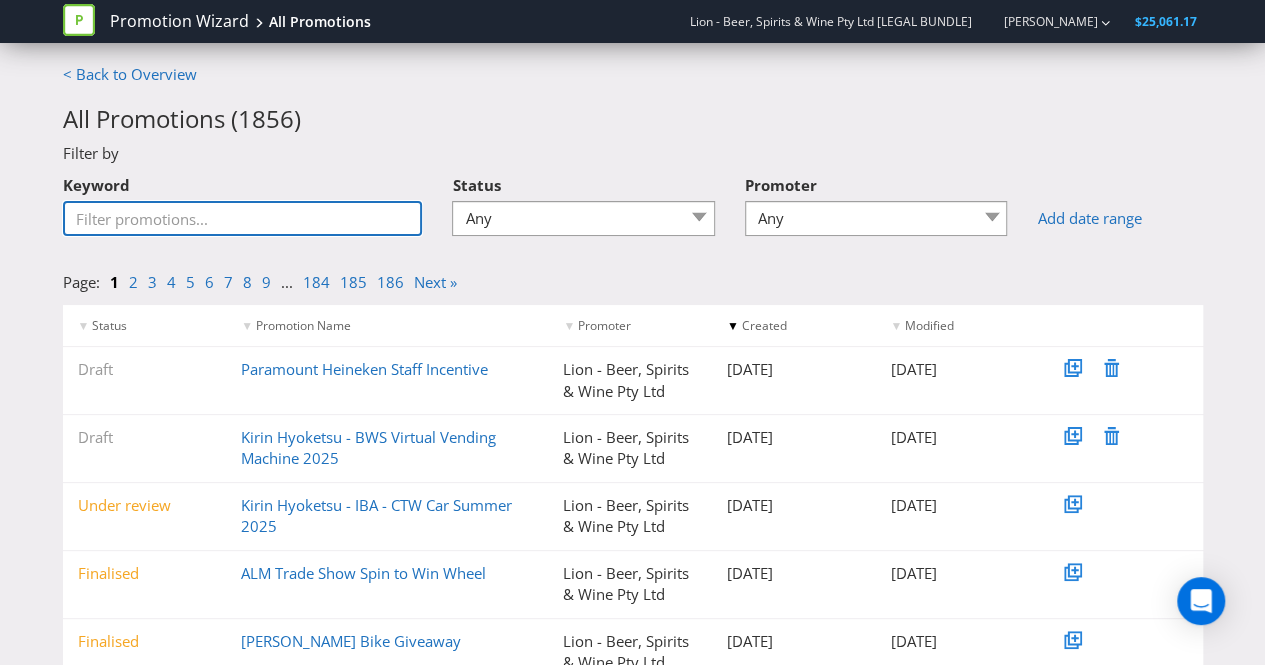 click on "Keyword" at bounding box center [243, 218] 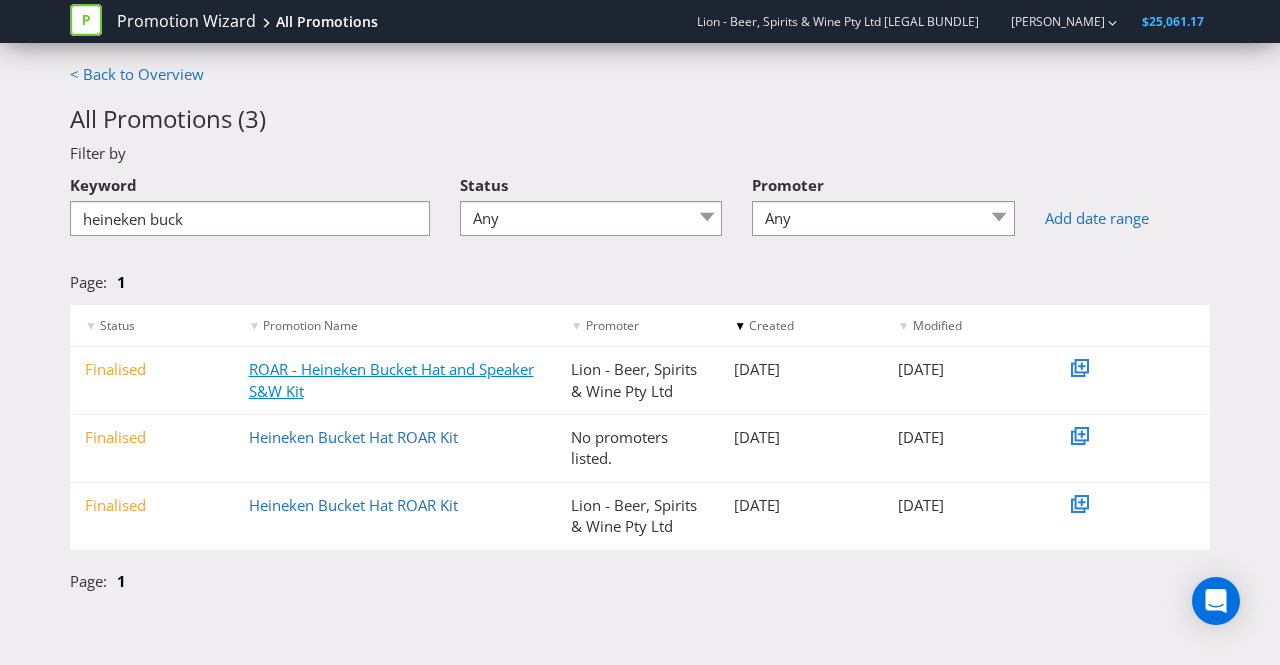 click on "ROAR - Heineken Bucket Hat and Speaker S&W Kit" at bounding box center [391, 379] 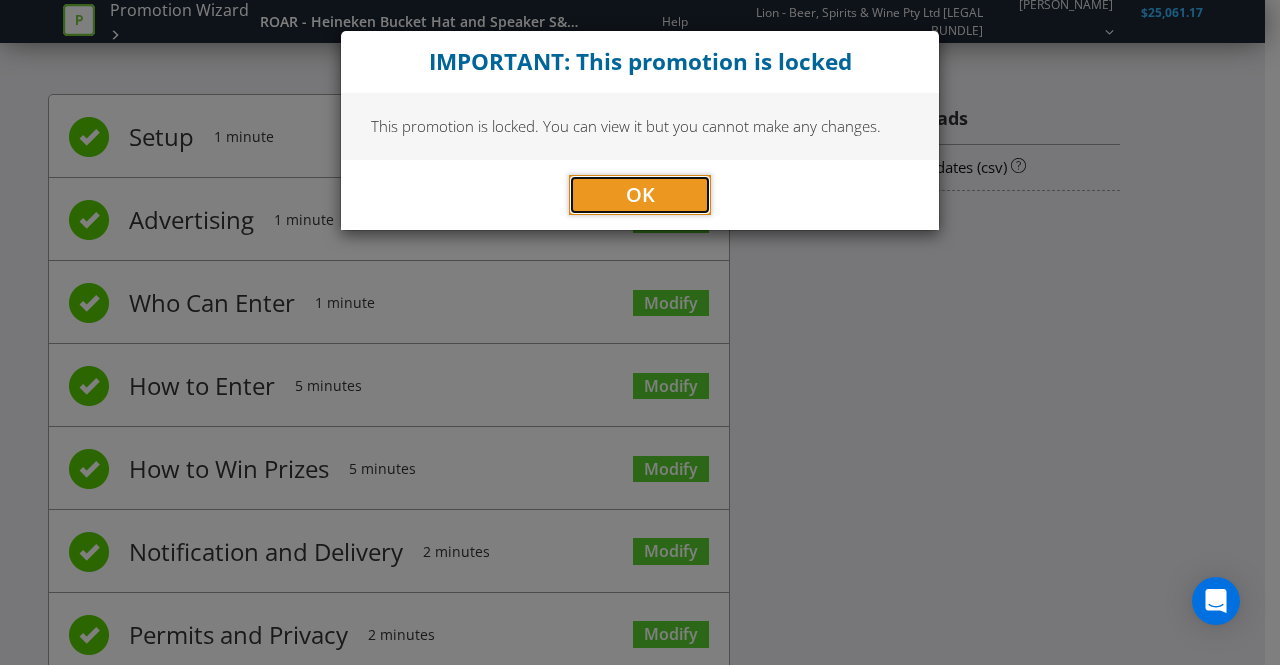 click on "OK" at bounding box center [640, 195] 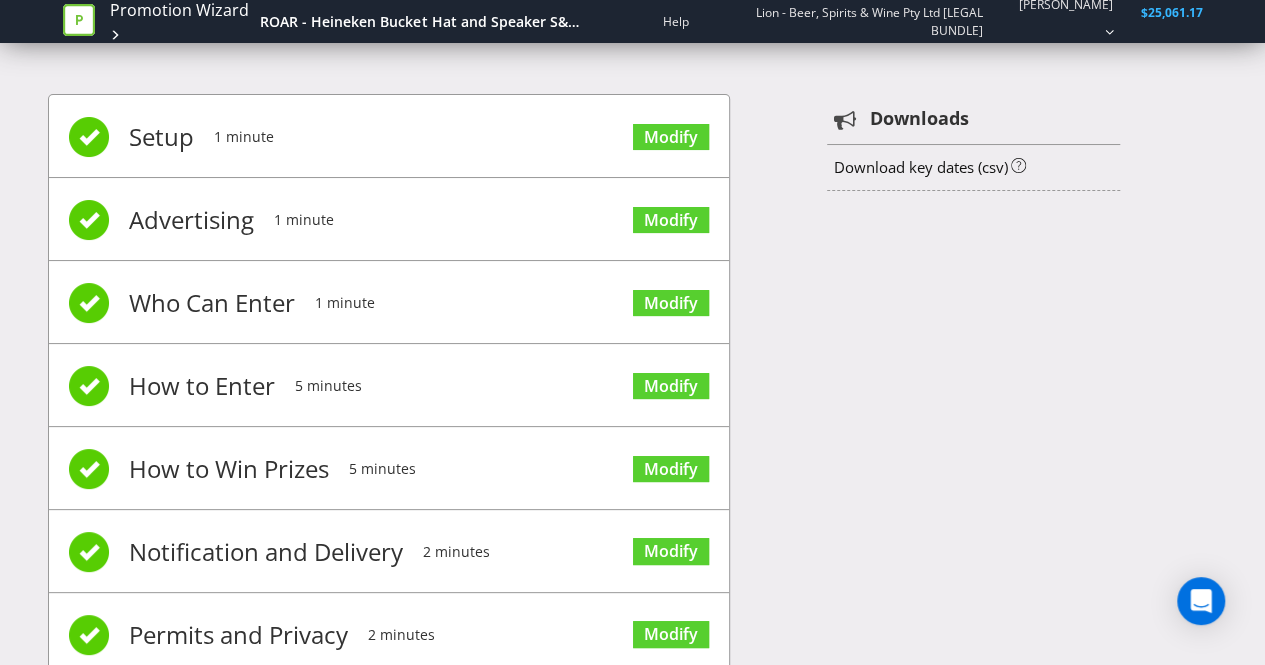 scroll, scrollTop: 136, scrollLeft: 0, axis: vertical 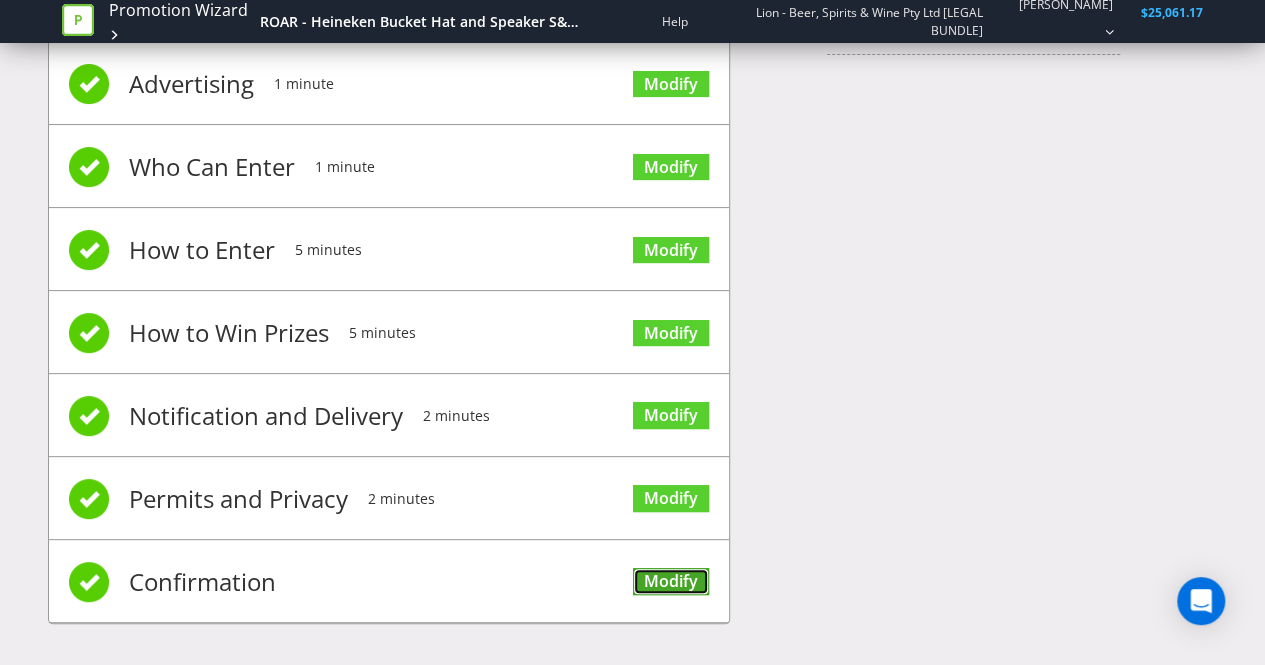 click on "Modify" at bounding box center (671, 581) 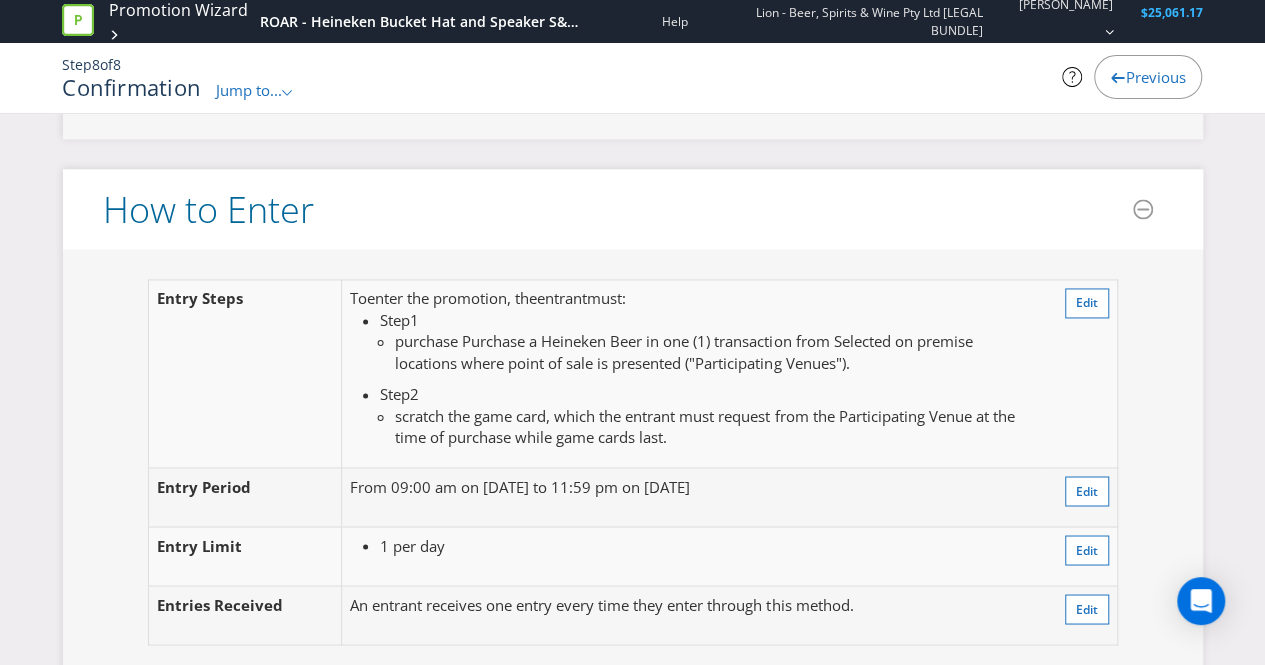 scroll, scrollTop: 1430, scrollLeft: 0, axis: vertical 